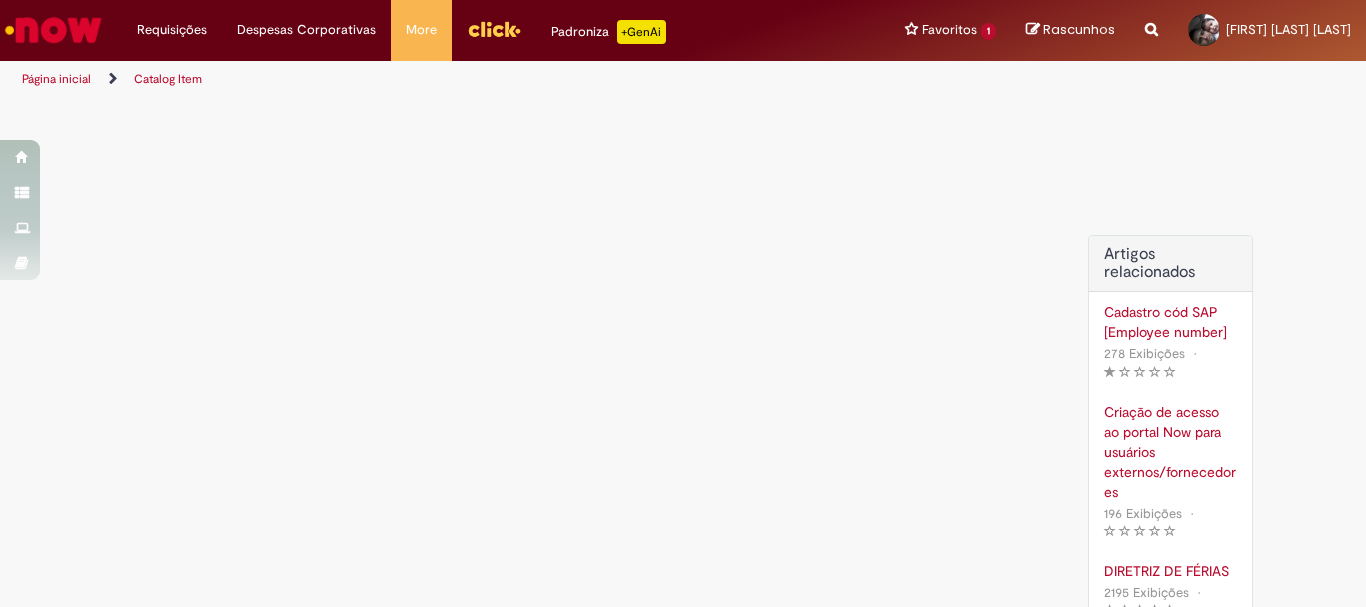 scroll, scrollTop: 0, scrollLeft: 0, axis: both 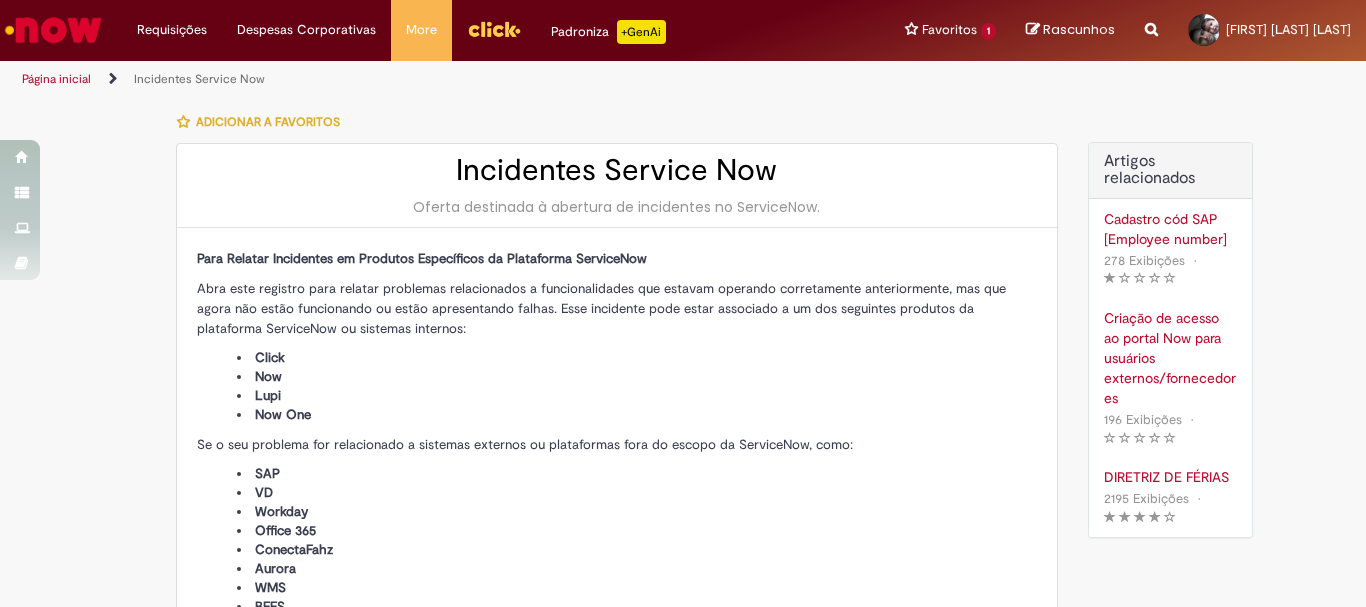 type on "**********" 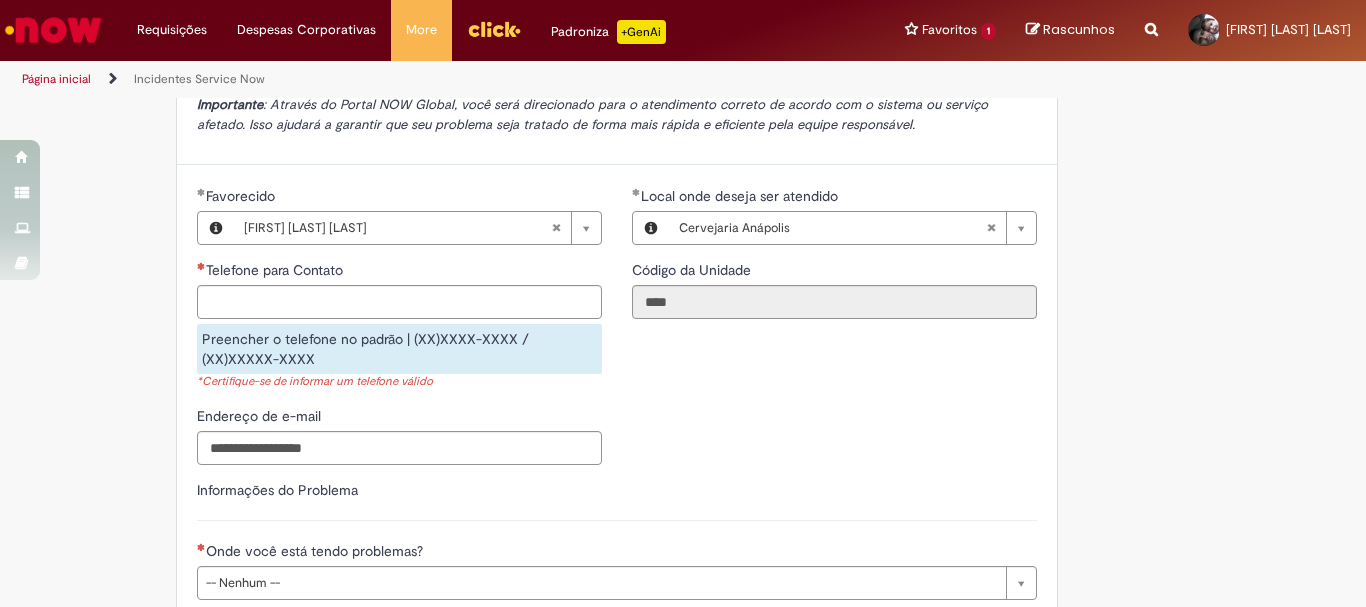 scroll, scrollTop: 700, scrollLeft: 0, axis: vertical 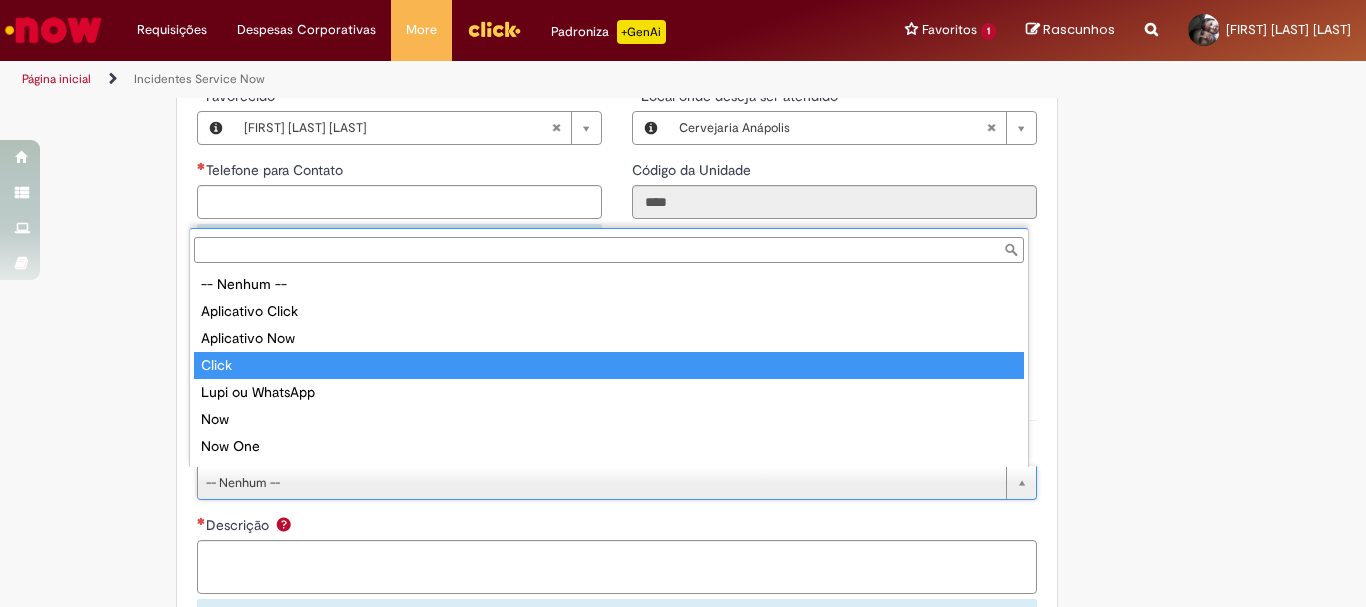 type on "*****" 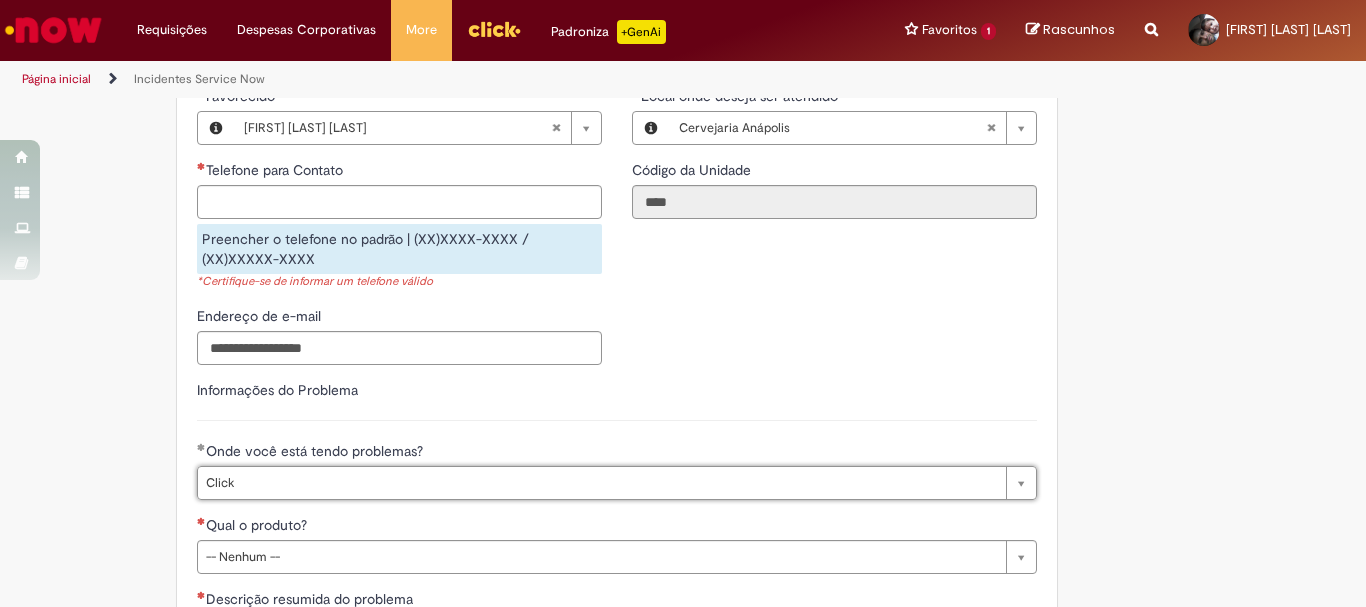 scroll, scrollTop: 800, scrollLeft: 0, axis: vertical 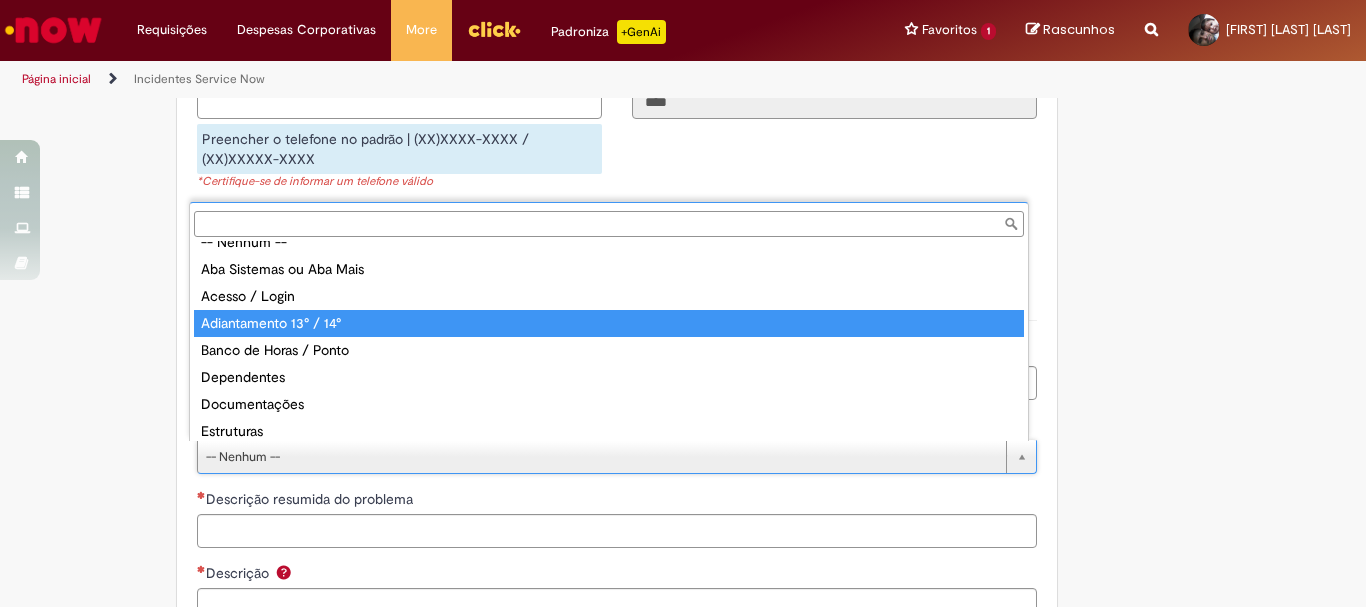 type on "**********" 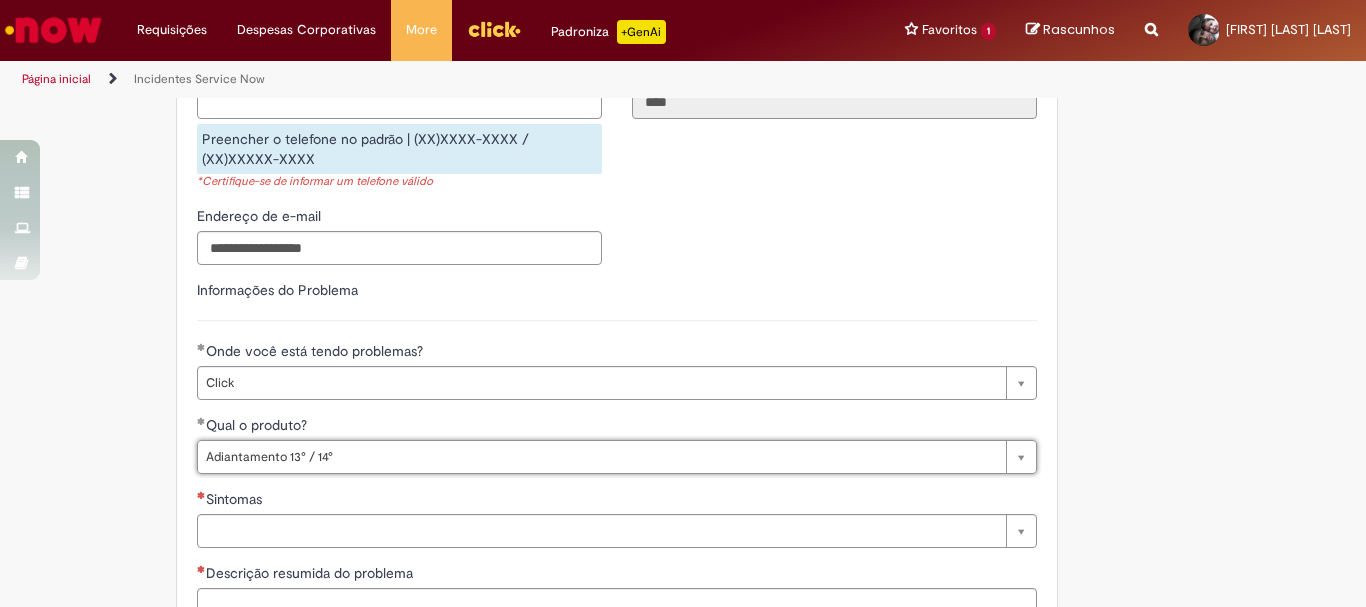 scroll, scrollTop: 1000, scrollLeft: 0, axis: vertical 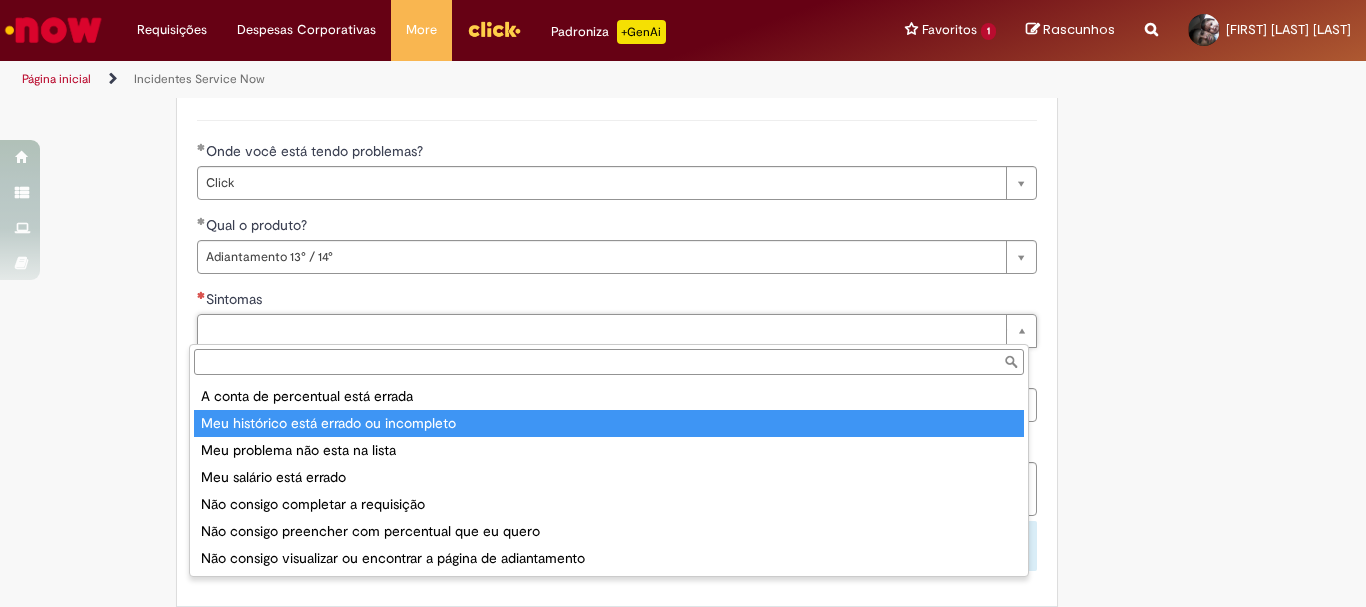 type on "**********" 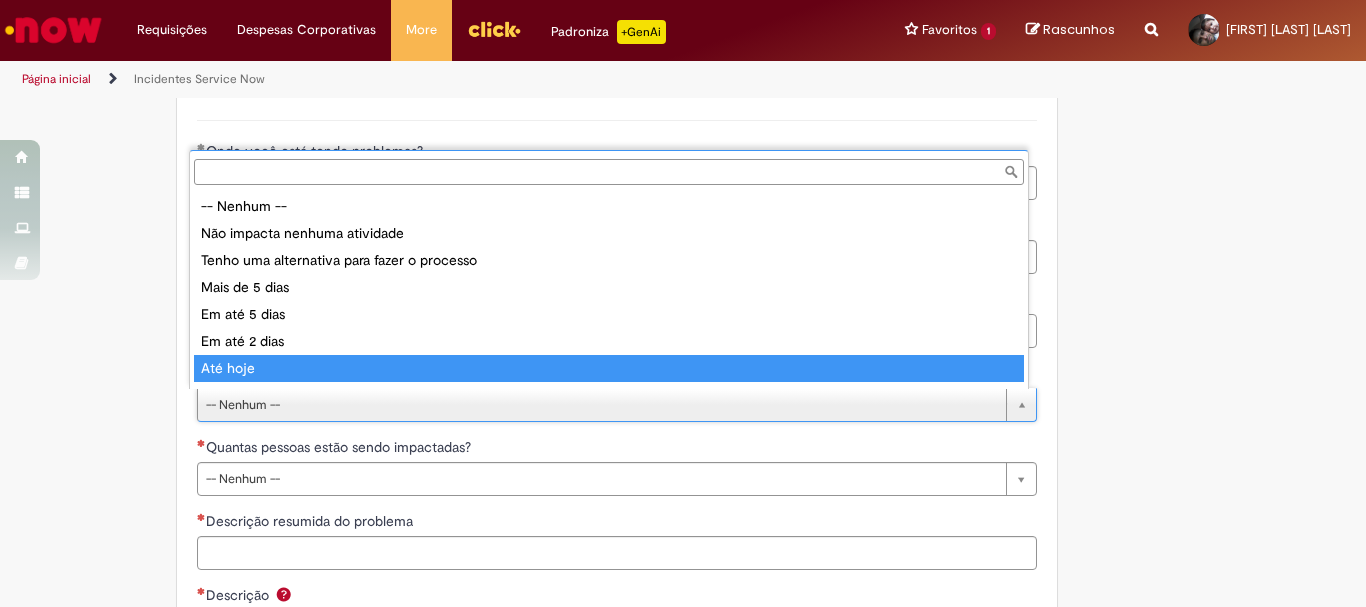 scroll, scrollTop: 16, scrollLeft: 0, axis: vertical 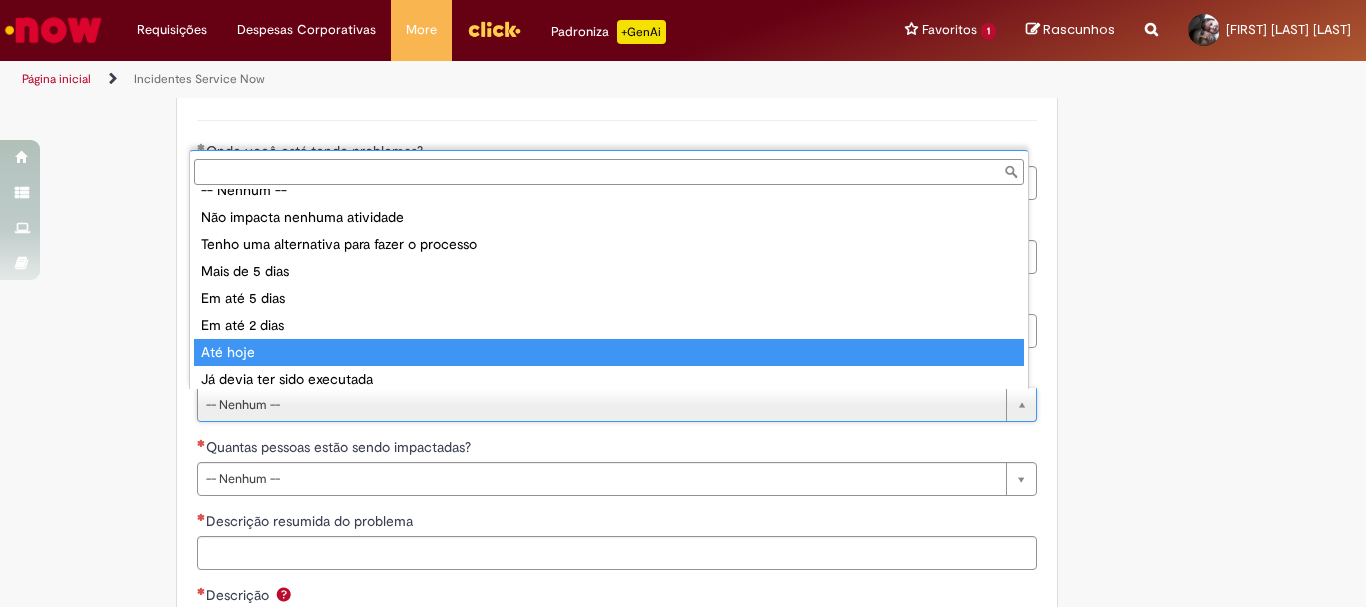 type on "********" 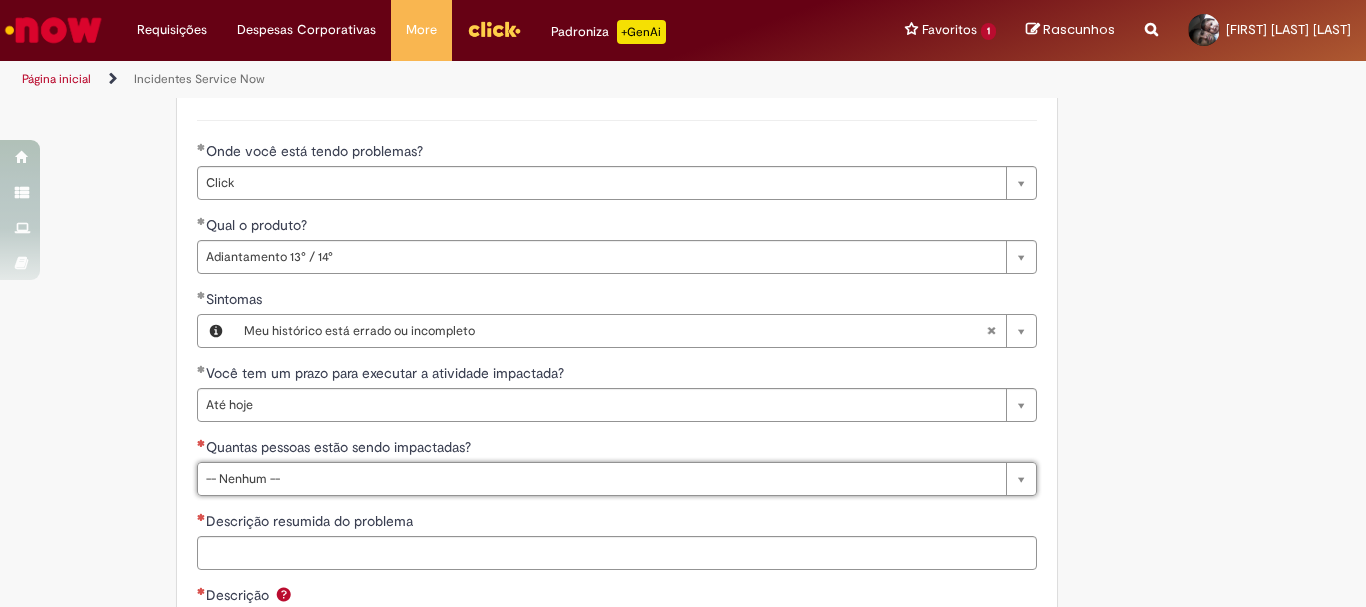 scroll, scrollTop: 1100, scrollLeft: 0, axis: vertical 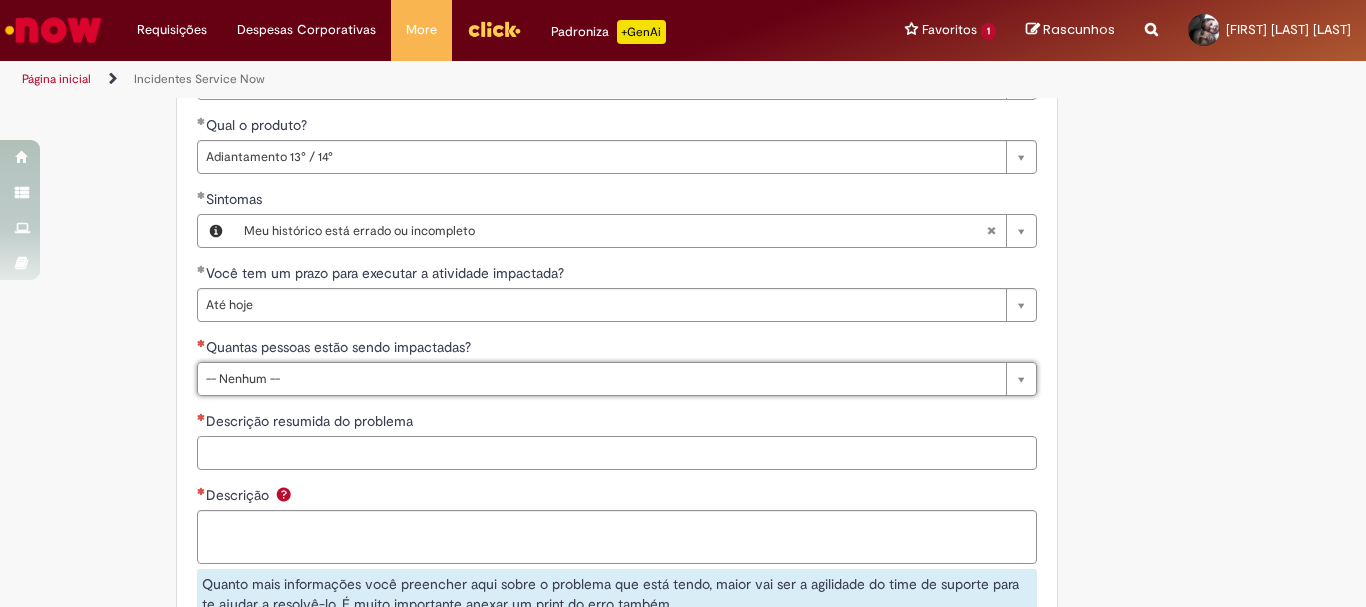 click on "Descrição resumida do problema" at bounding box center [617, 453] 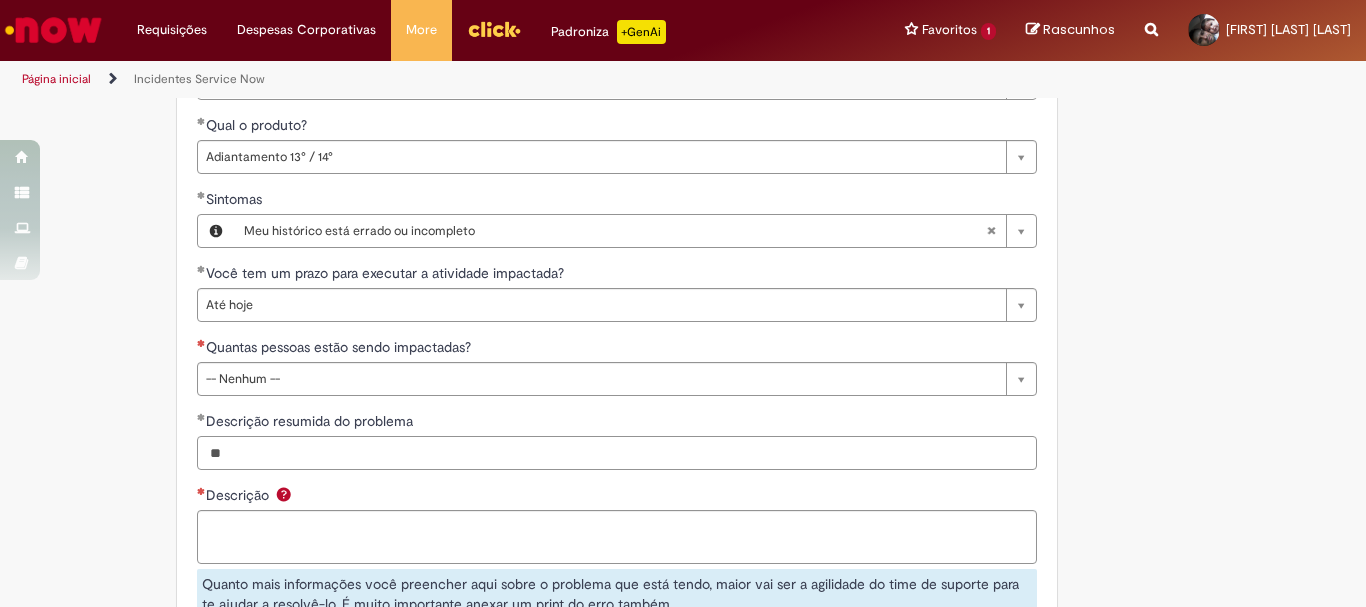 type on "*" 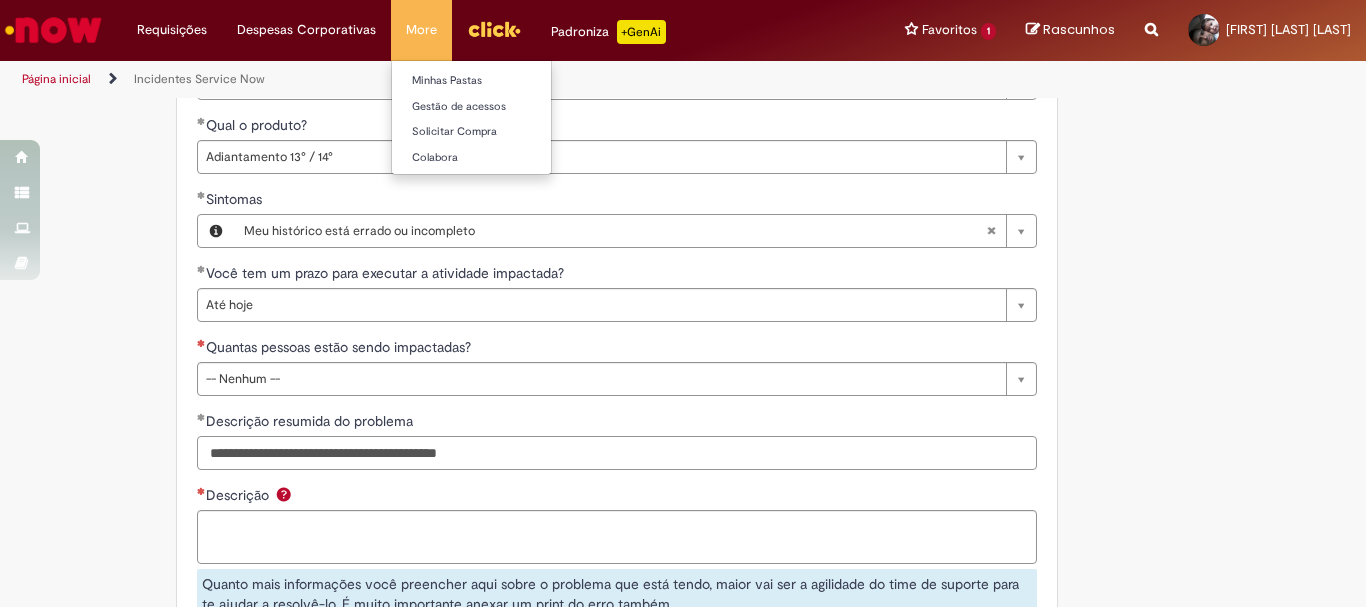 type on "**********" 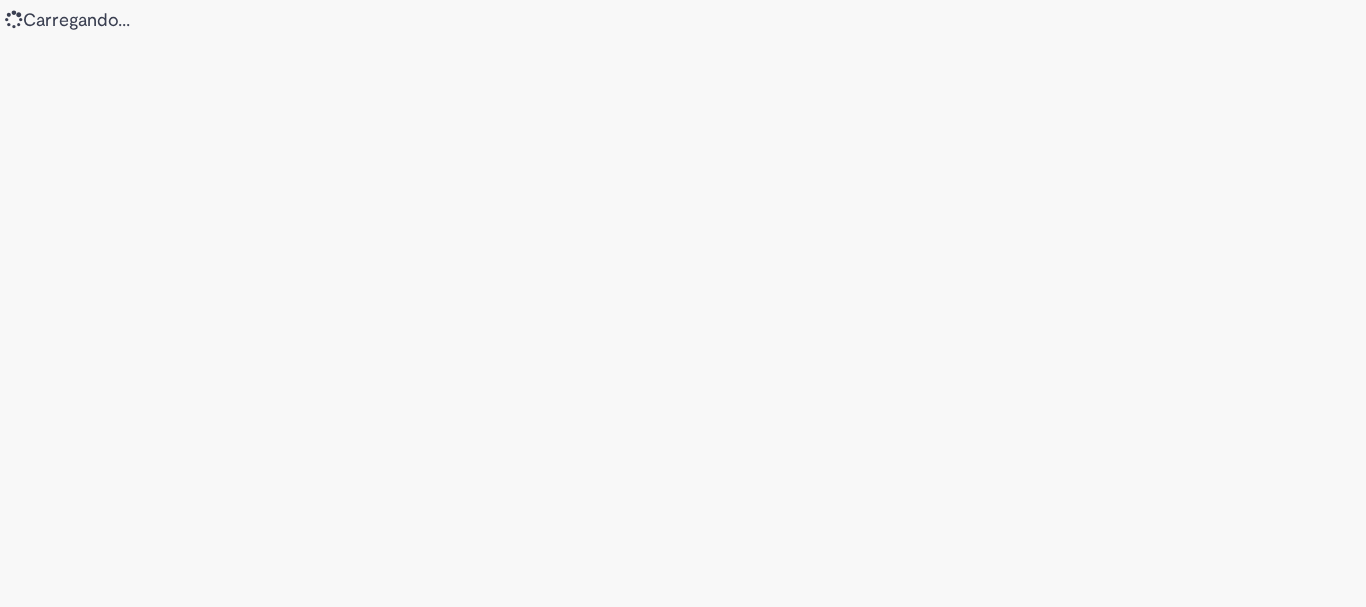 scroll, scrollTop: 0, scrollLeft: 0, axis: both 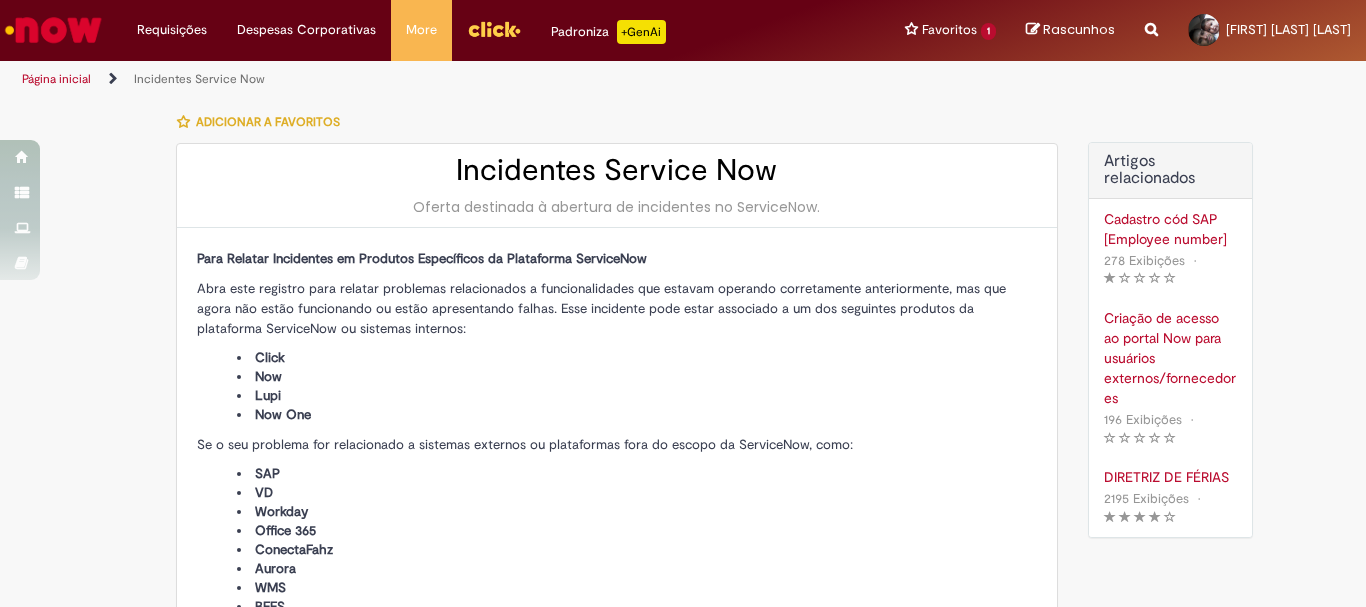 type on "**********" 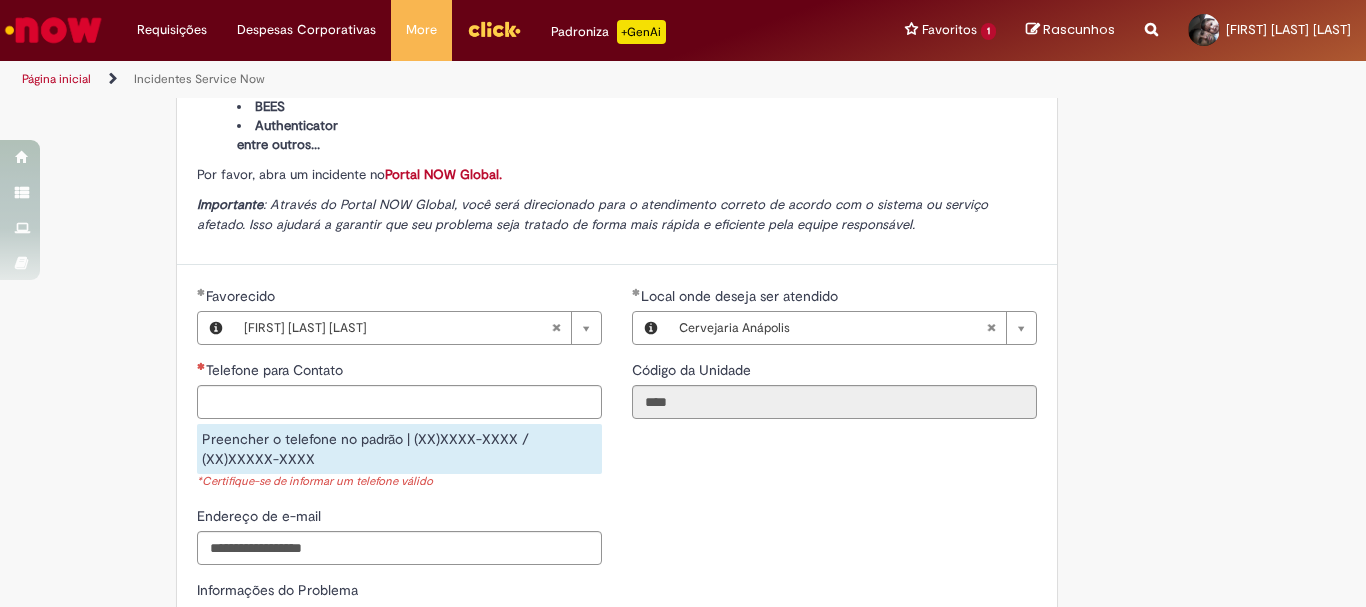 scroll, scrollTop: 600, scrollLeft: 0, axis: vertical 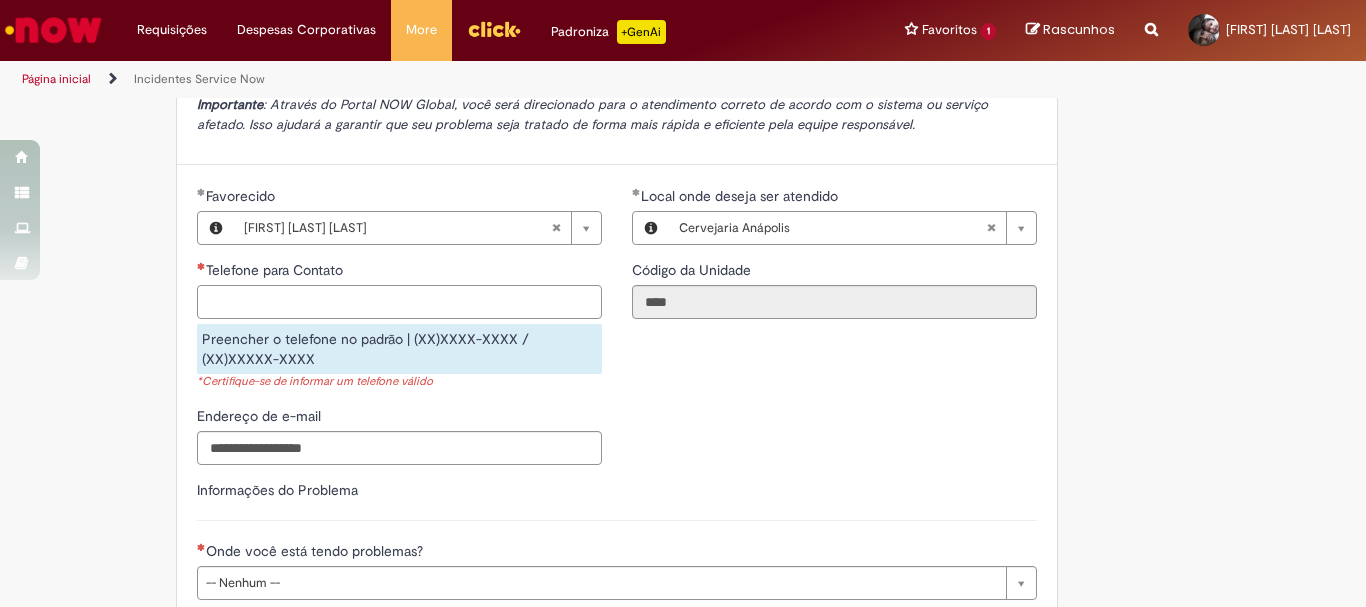 click on "Telefone para Contato" at bounding box center (399, 302) 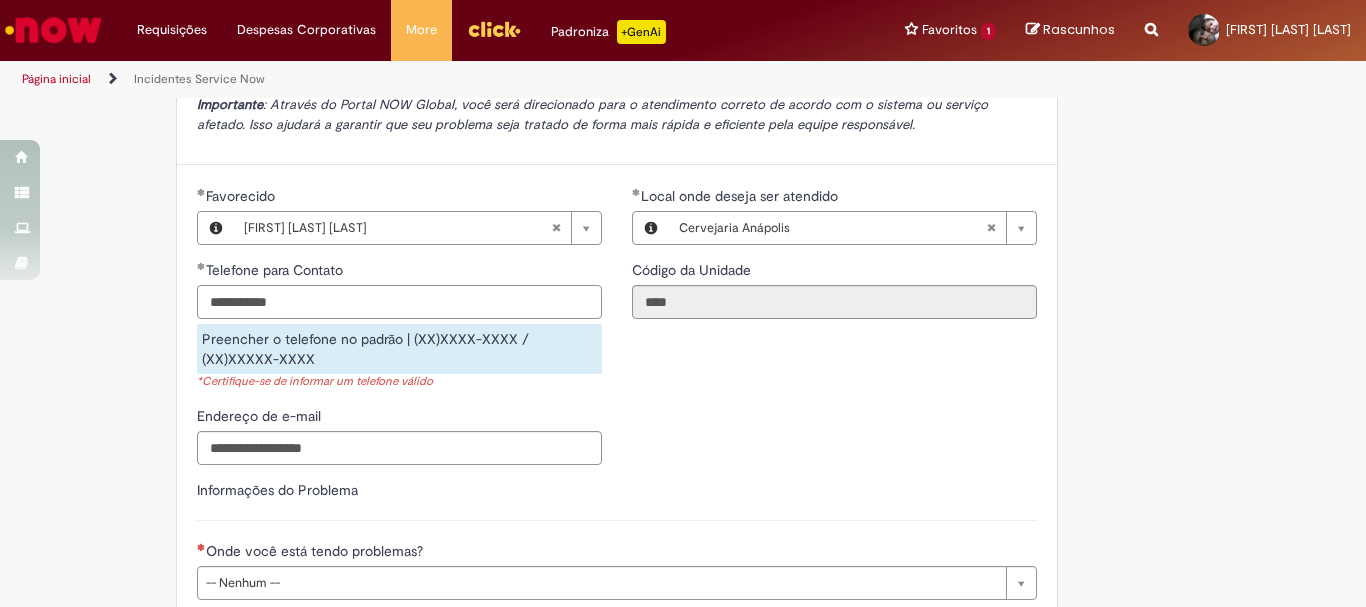 scroll, scrollTop: 800, scrollLeft: 0, axis: vertical 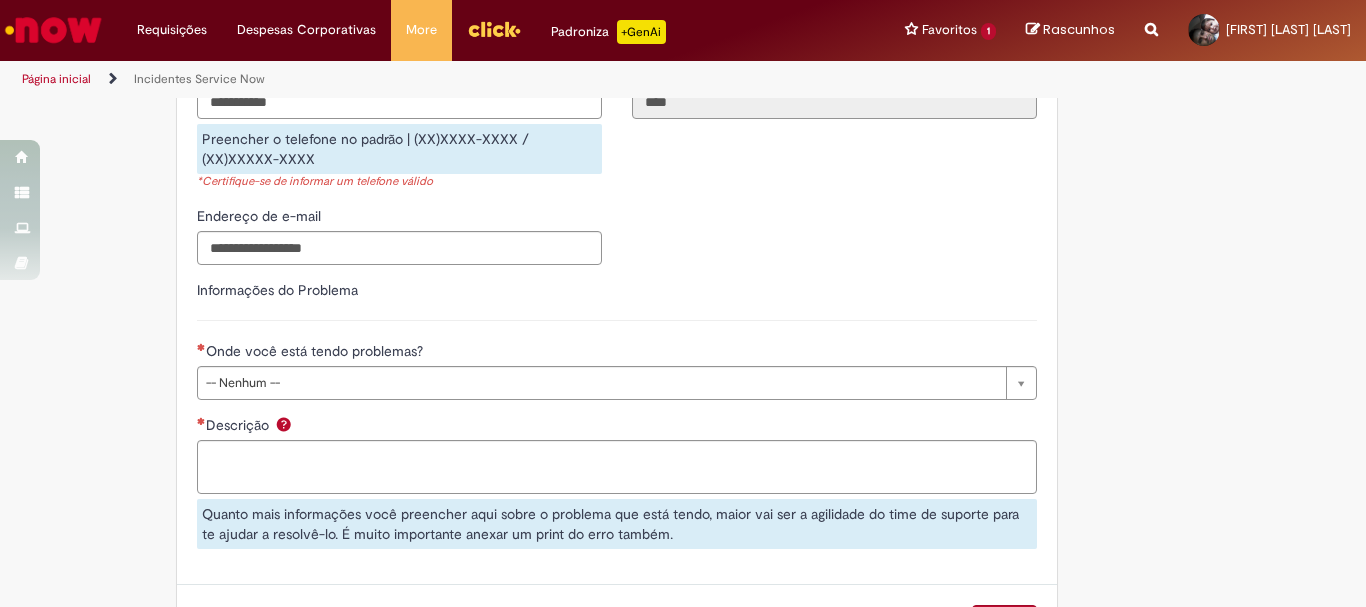 type on "**********" 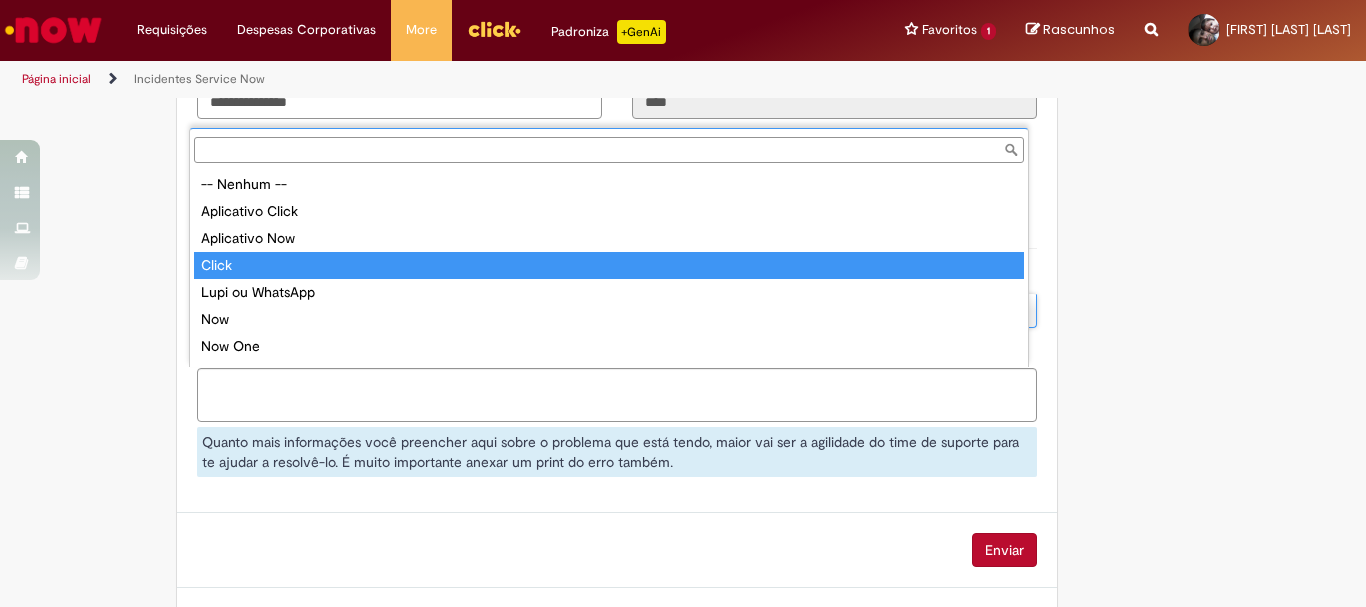 type on "*****" 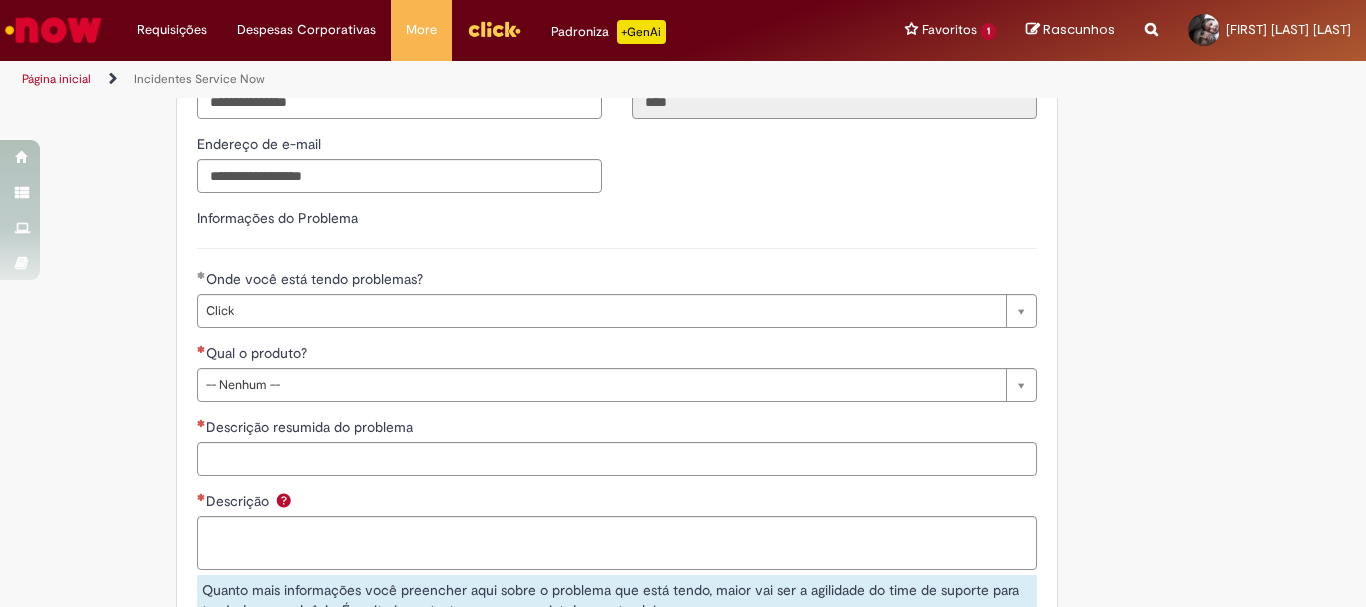 click on "Qual o produto?" at bounding box center (617, 355) 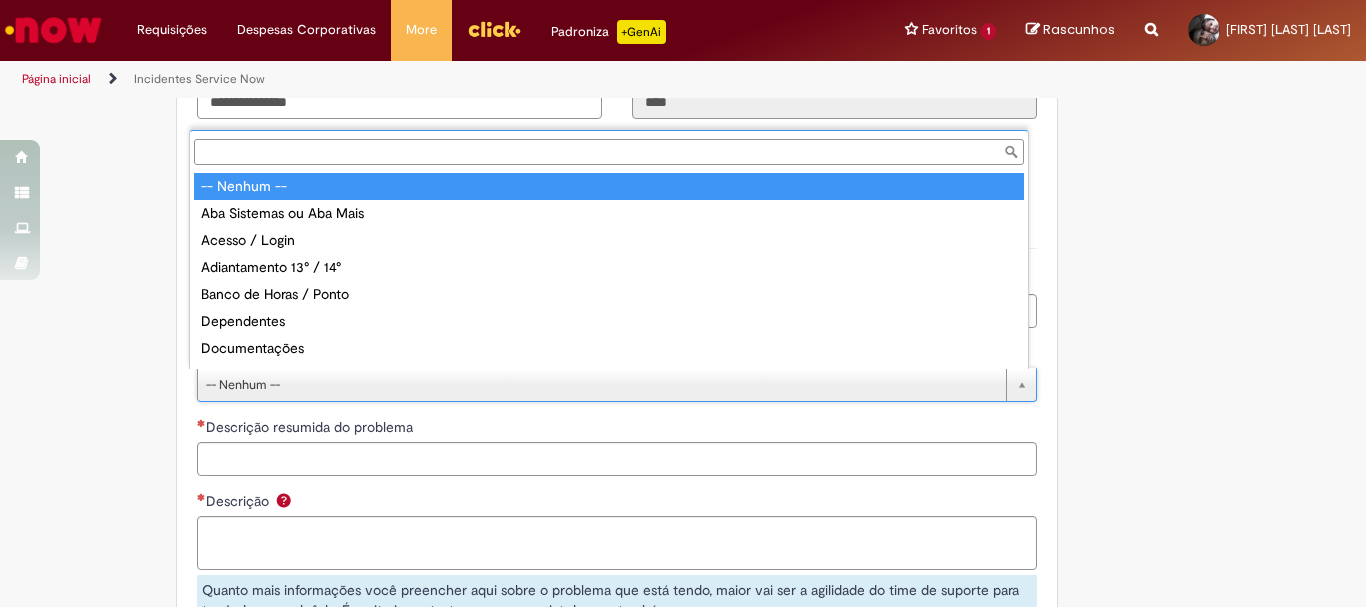 scroll, scrollTop: 16, scrollLeft: 0, axis: vertical 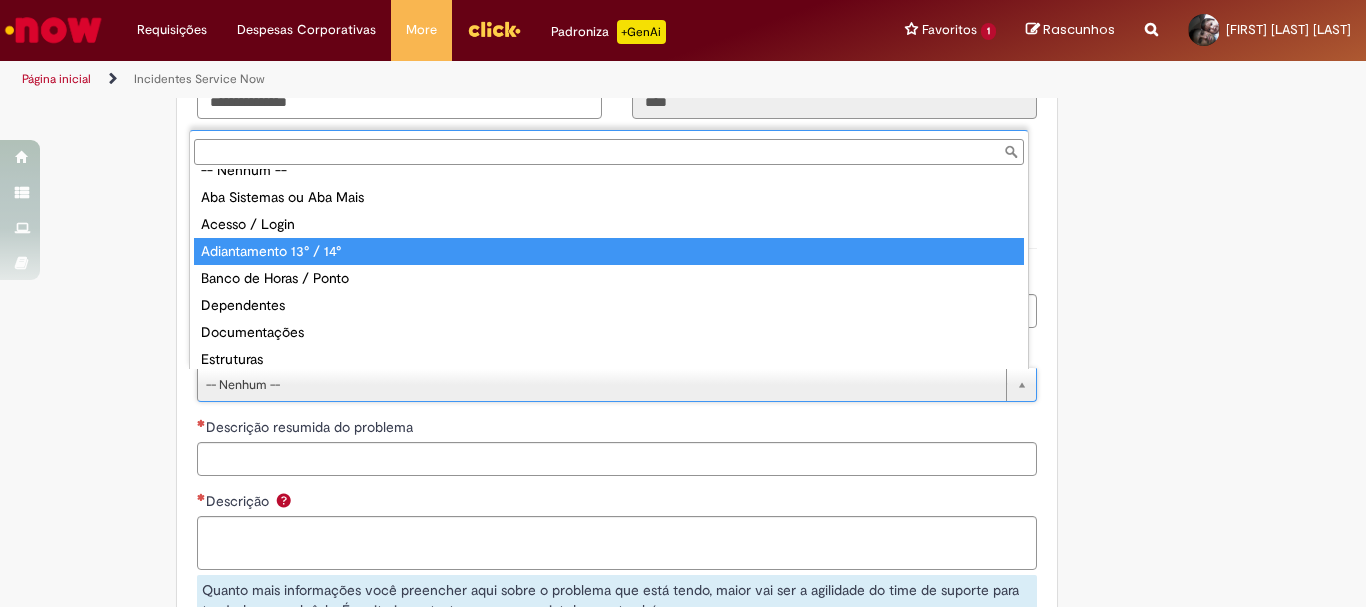 type on "**********" 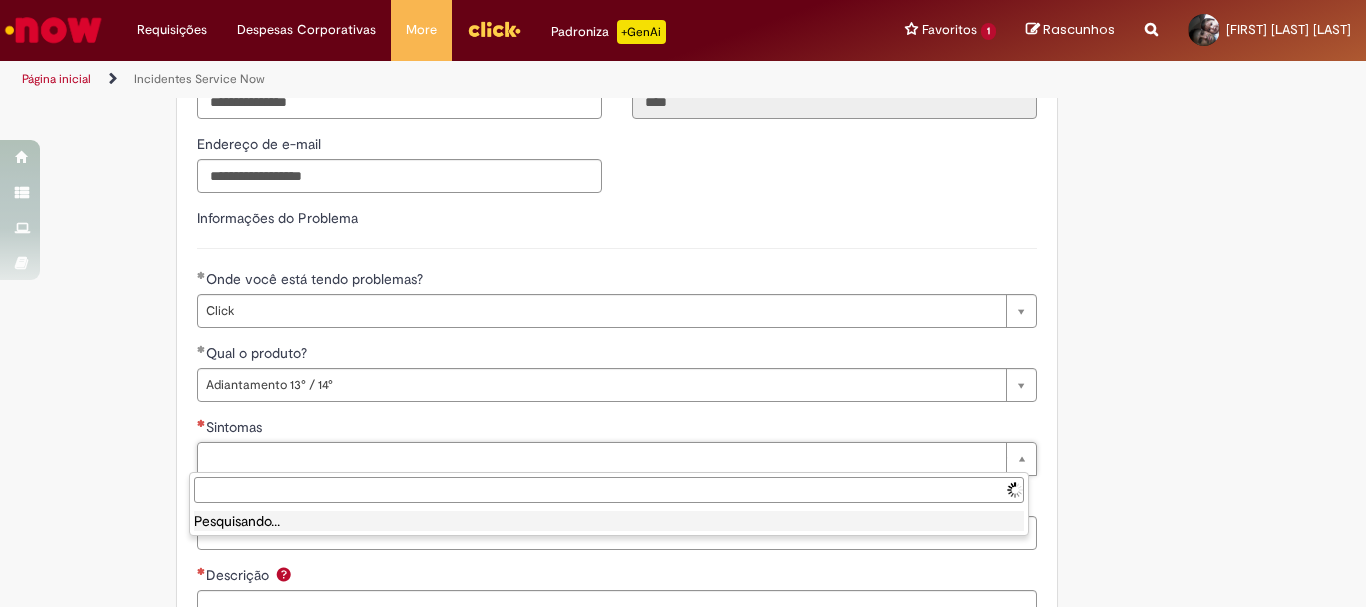 drag, startPoint x: 292, startPoint y: 449, endPoint x: 318, endPoint y: 450, distance: 26.019224 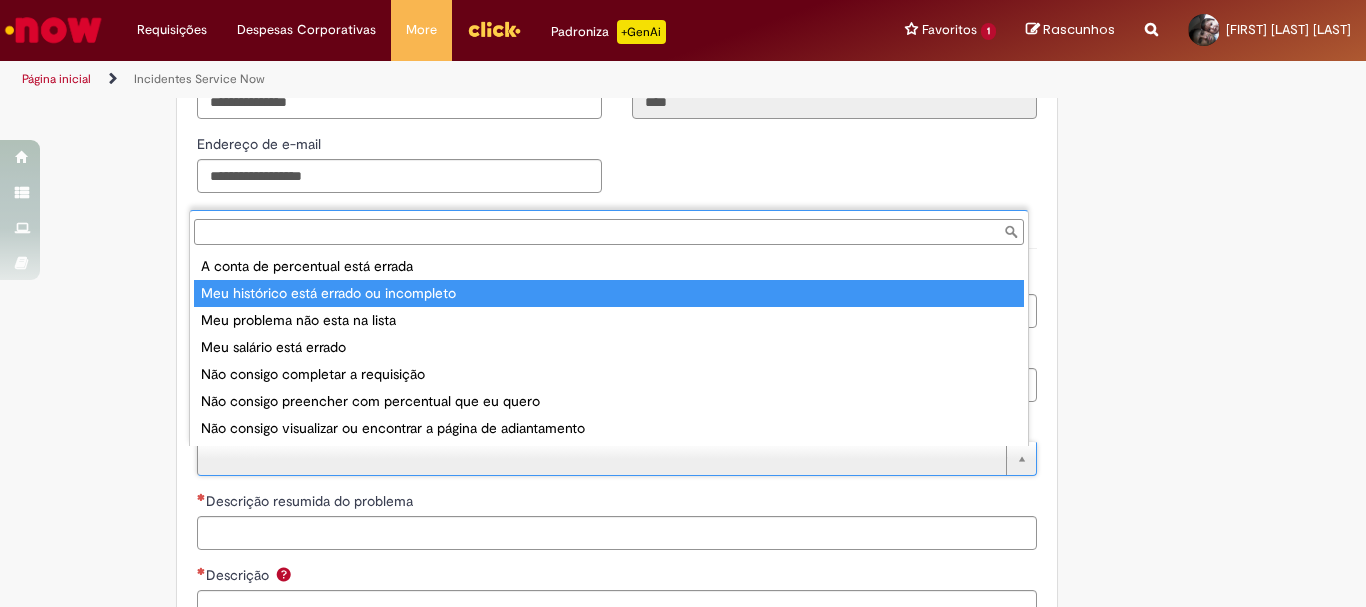 type on "**********" 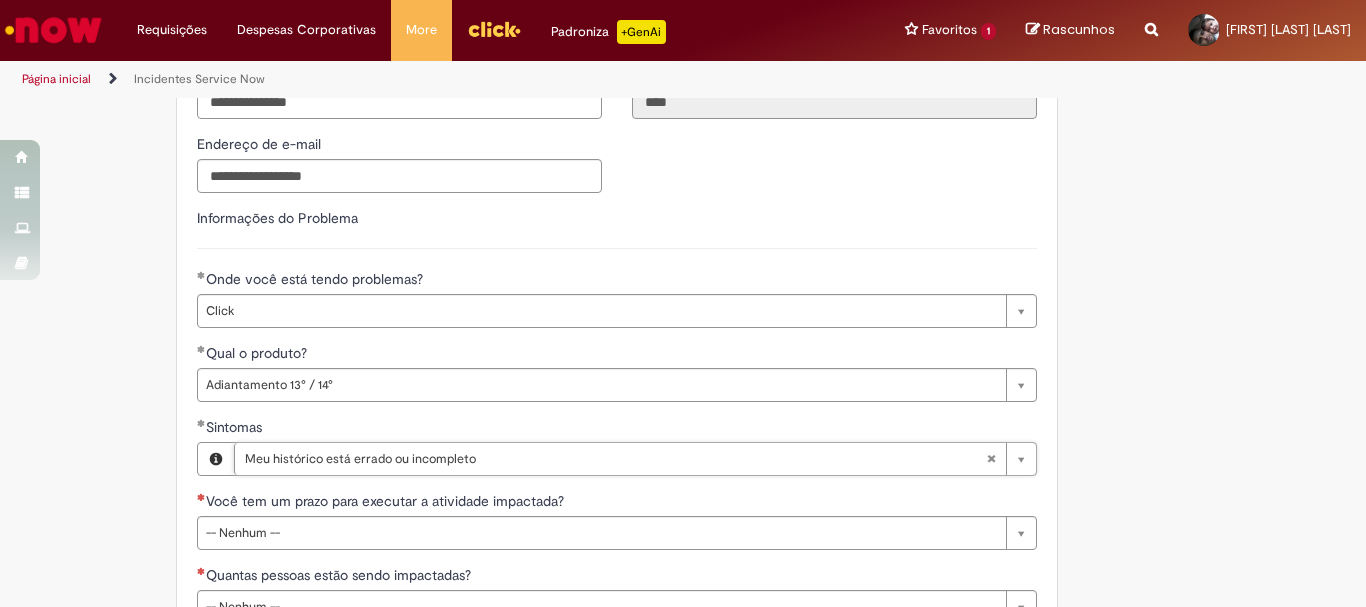 scroll, scrollTop: 900, scrollLeft: 0, axis: vertical 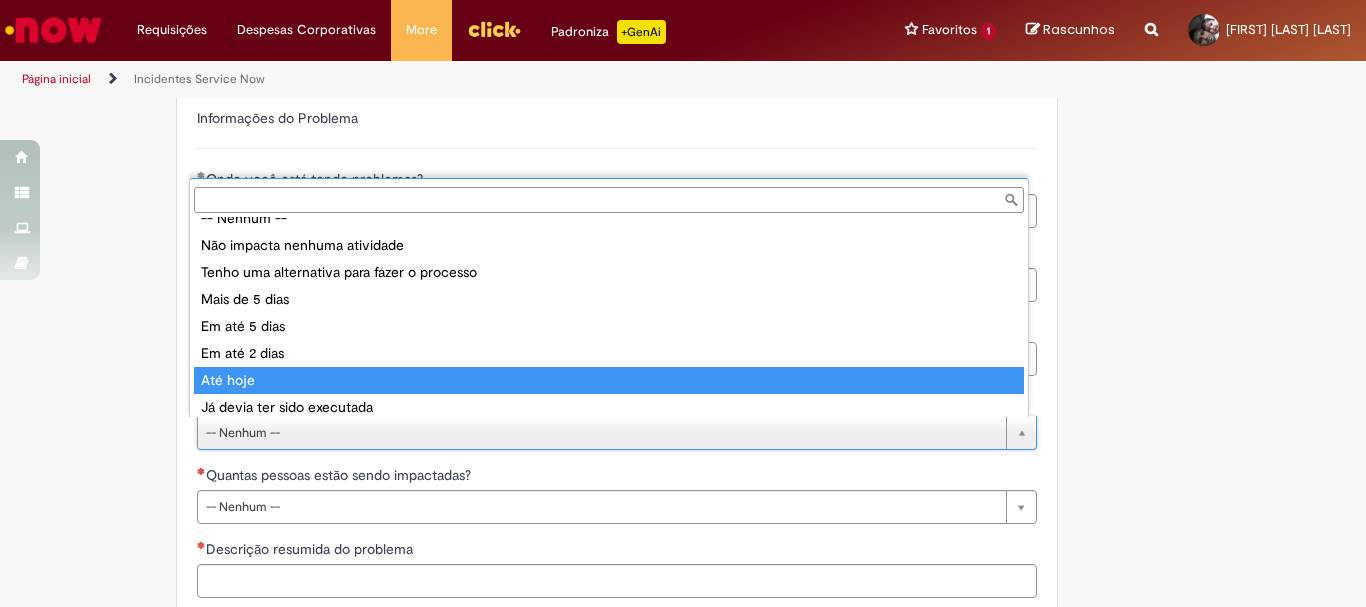 type on "********" 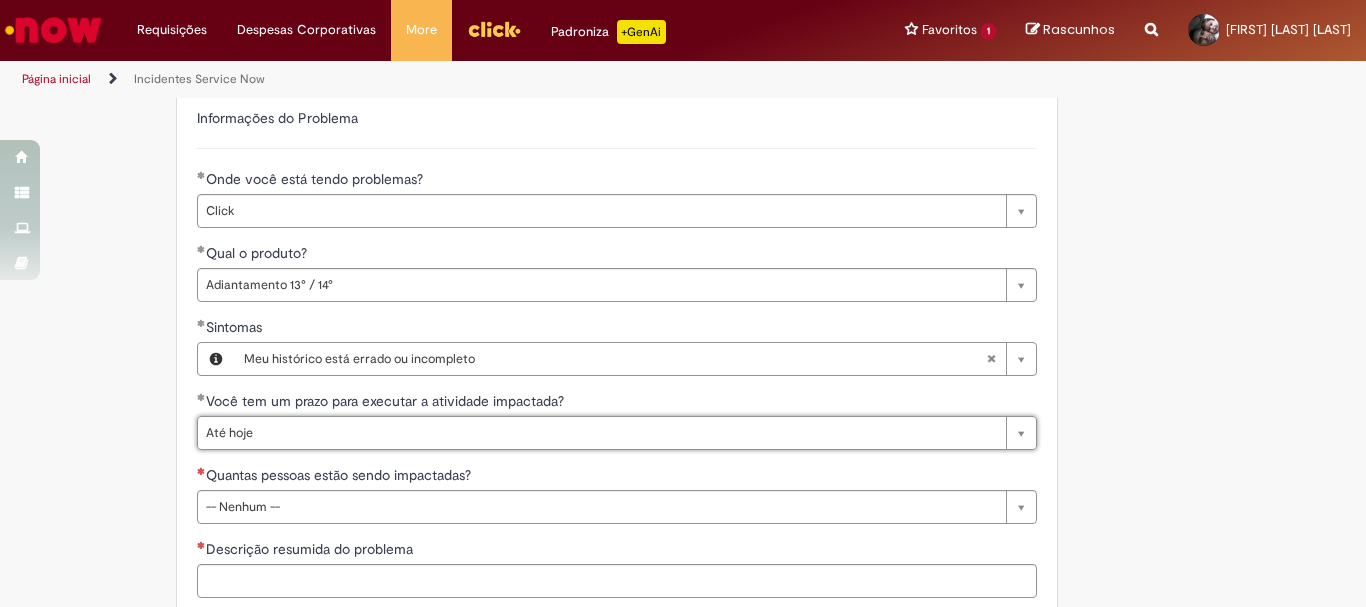 scroll, scrollTop: 1000, scrollLeft: 0, axis: vertical 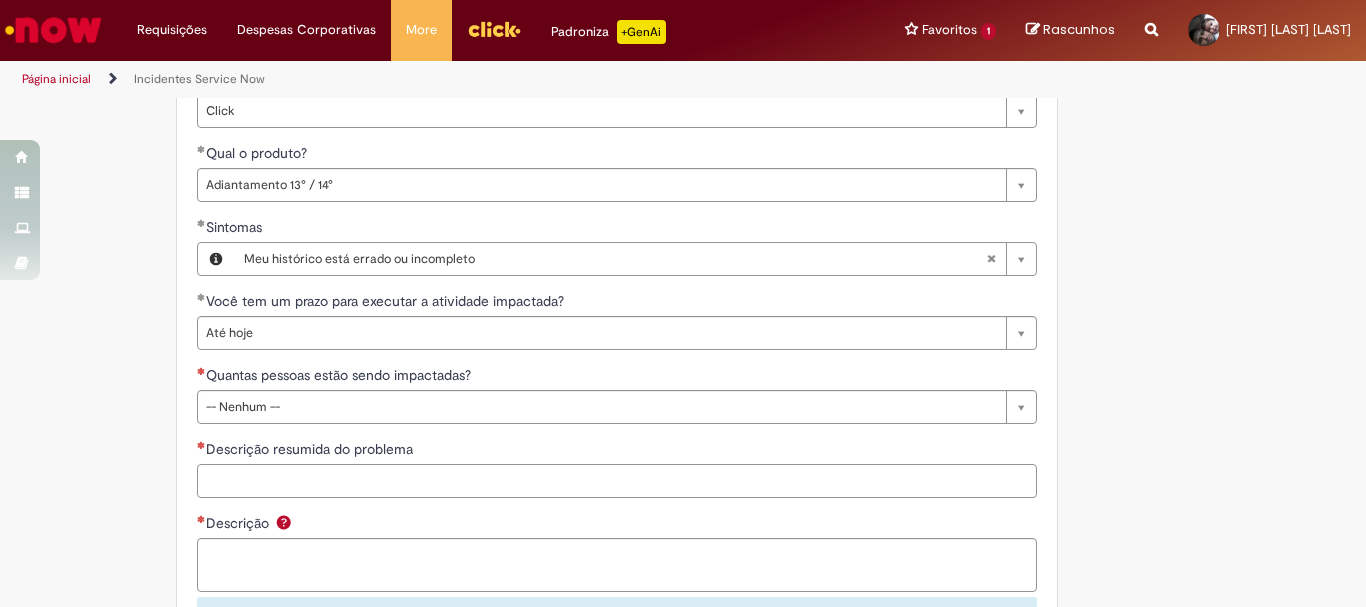 click on "Descrição resumida do problema" at bounding box center (617, 481) 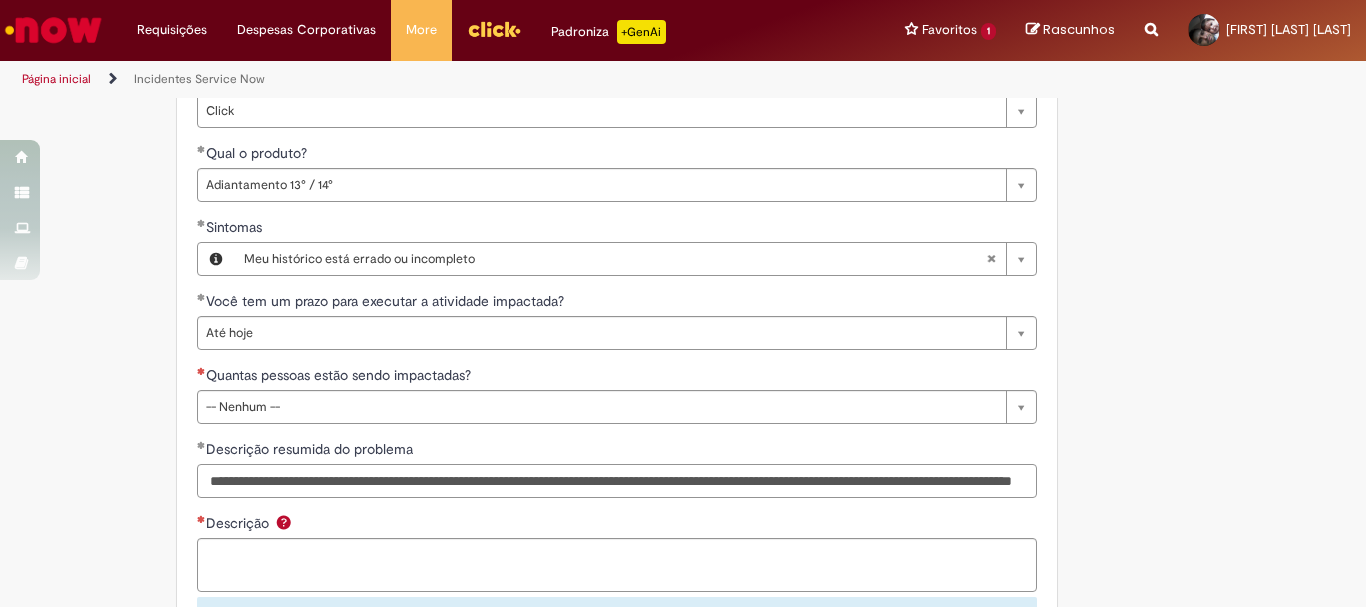 scroll, scrollTop: 0, scrollLeft: 195, axis: horizontal 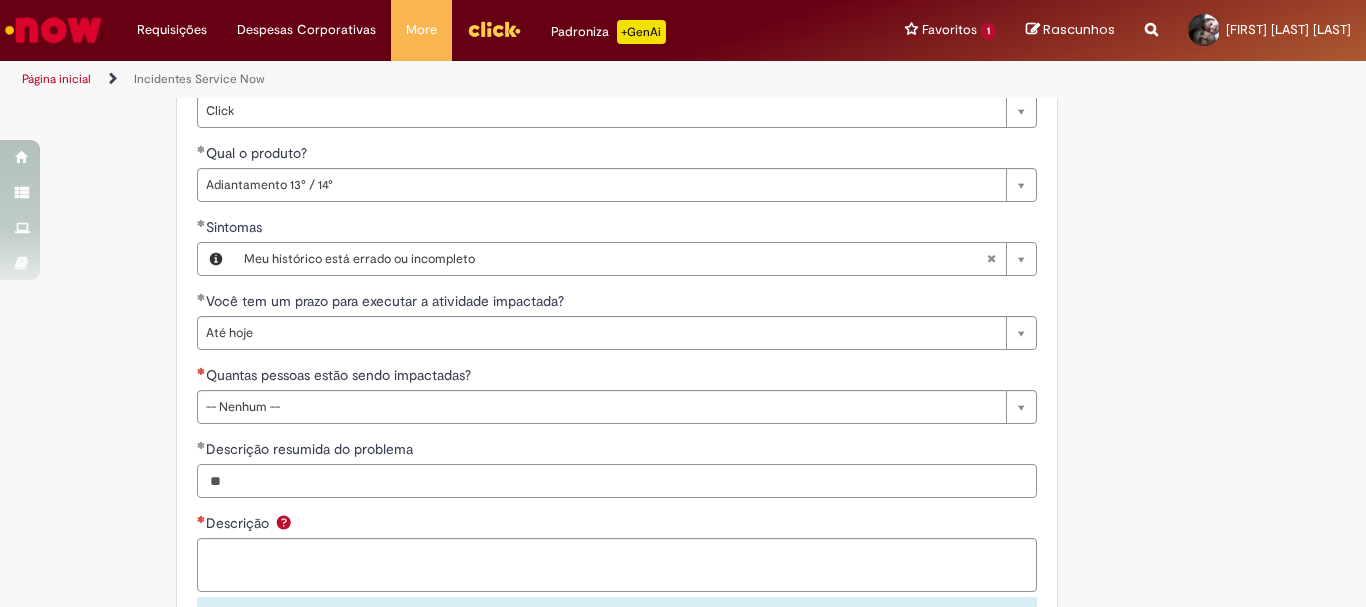 type on "*" 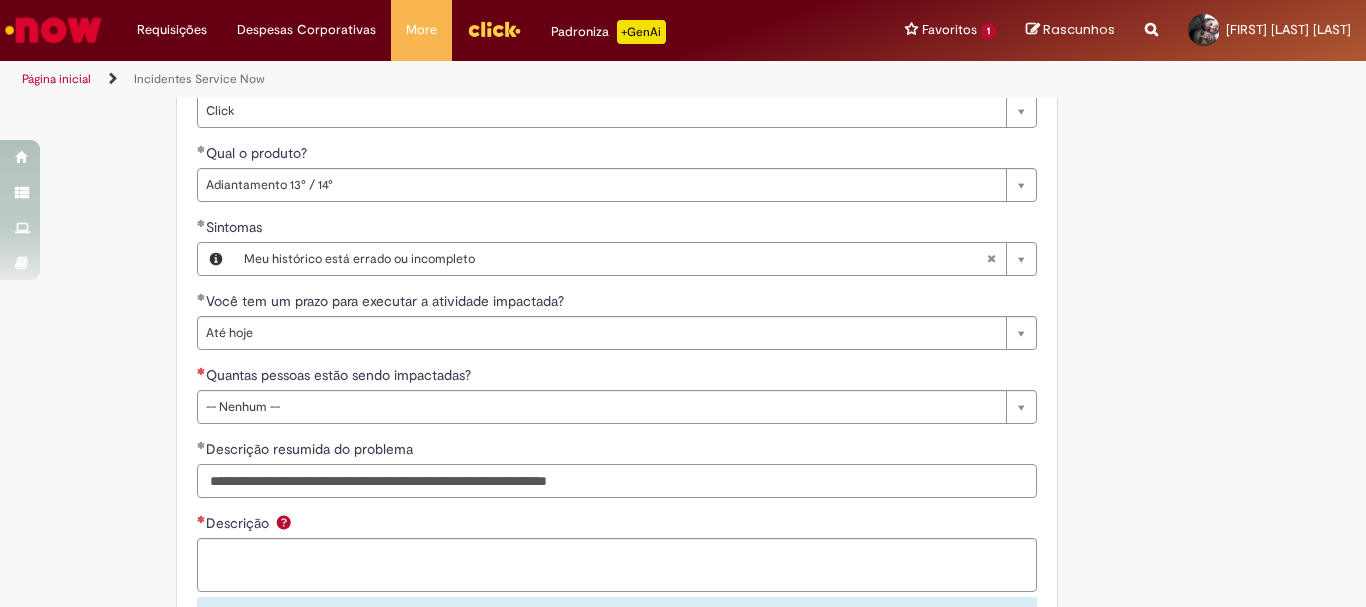 type on "**********" 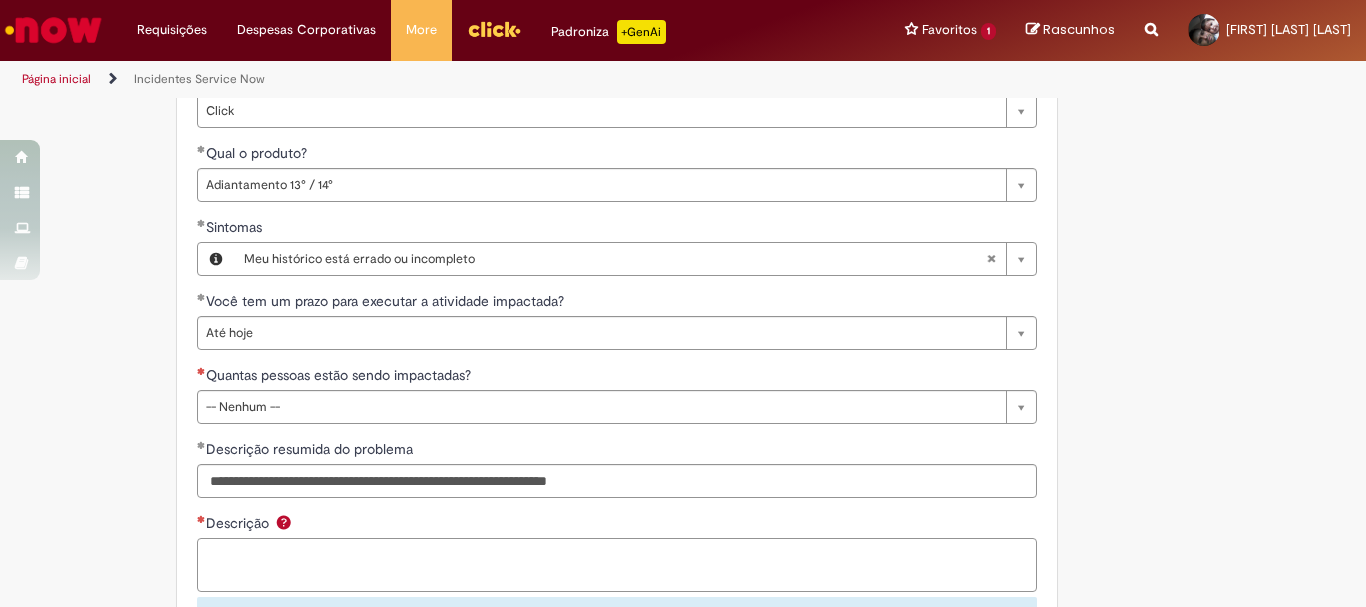 click on "Descrição" at bounding box center [617, 565] 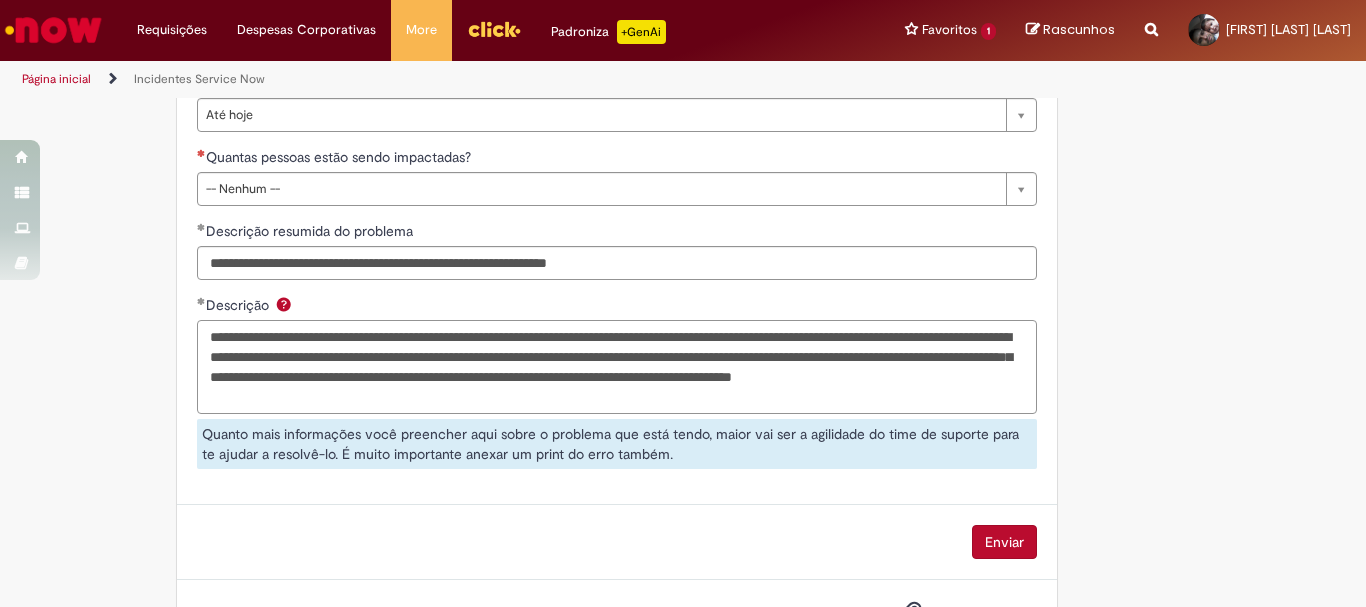 scroll, scrollTop: 1301, scrollLeft: 0, axis: vertical 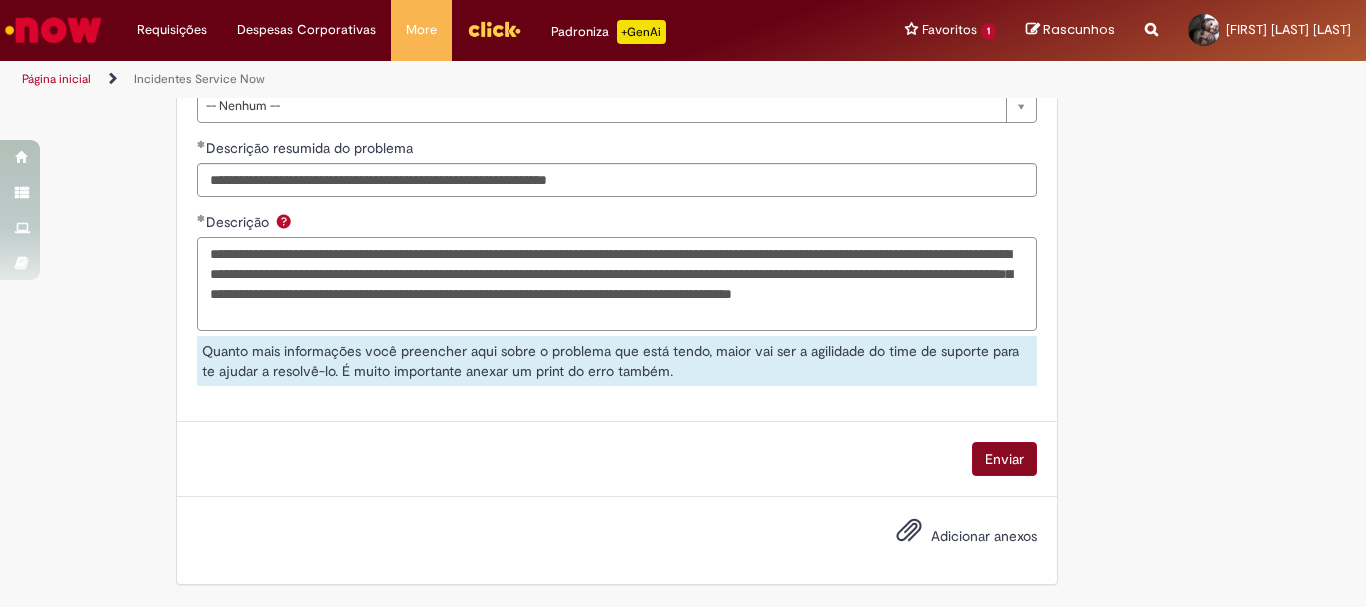 type on "**********" 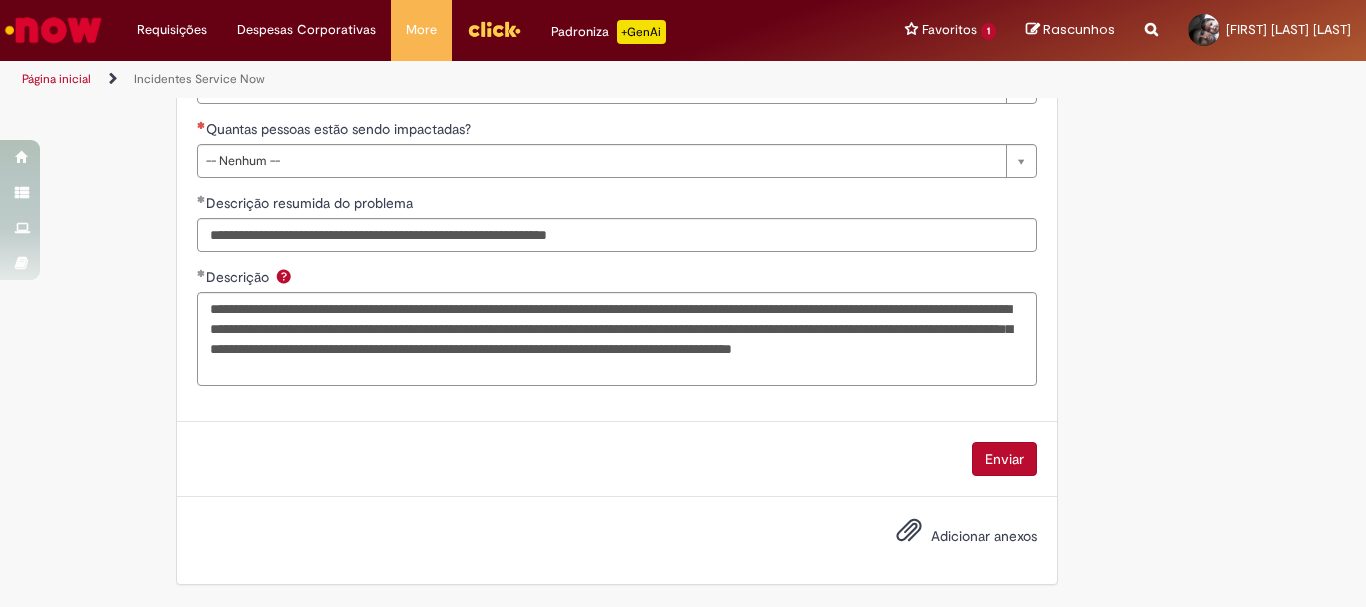 click on "Enviar" at bounding box center [1004, 459] 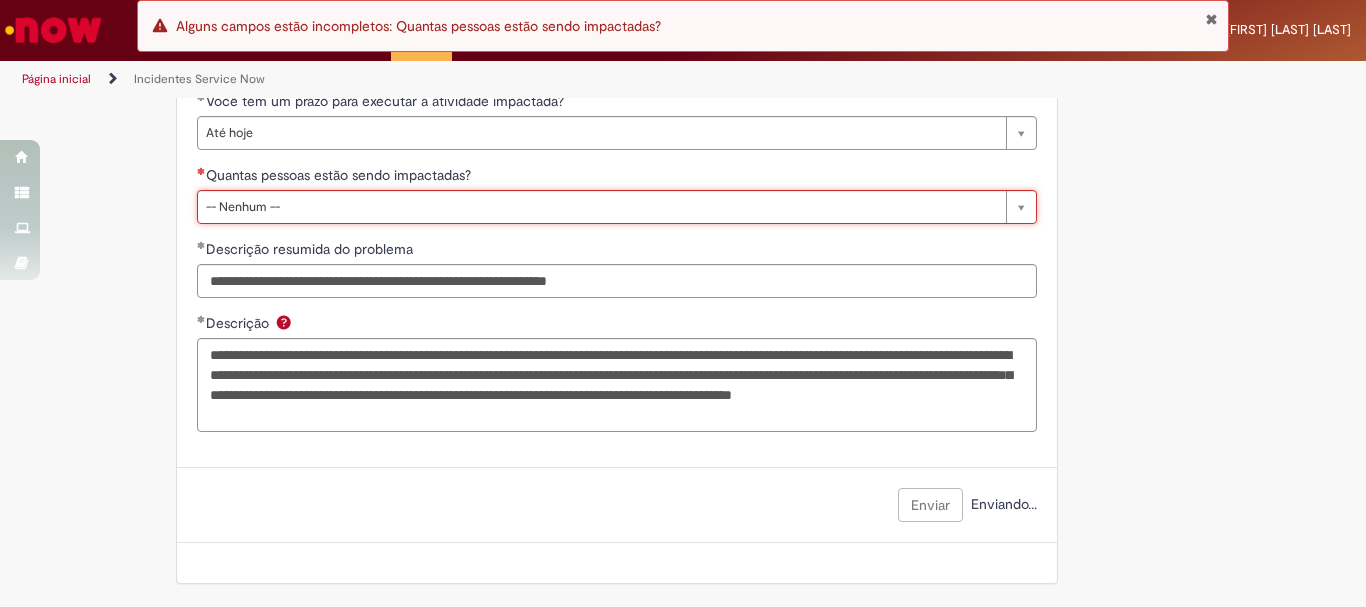 scroll, scrollTop: 1246, scrollLeft: 0, axis: vertical 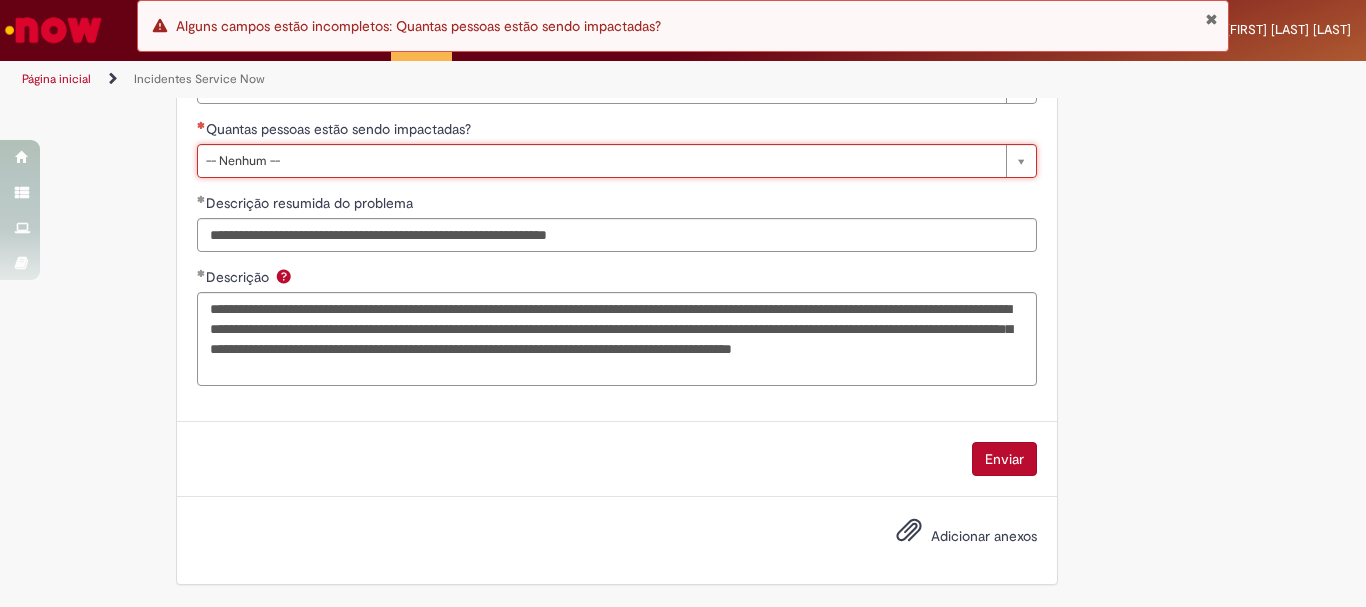 click on "Enviar" at bounding box center [1004, 459] 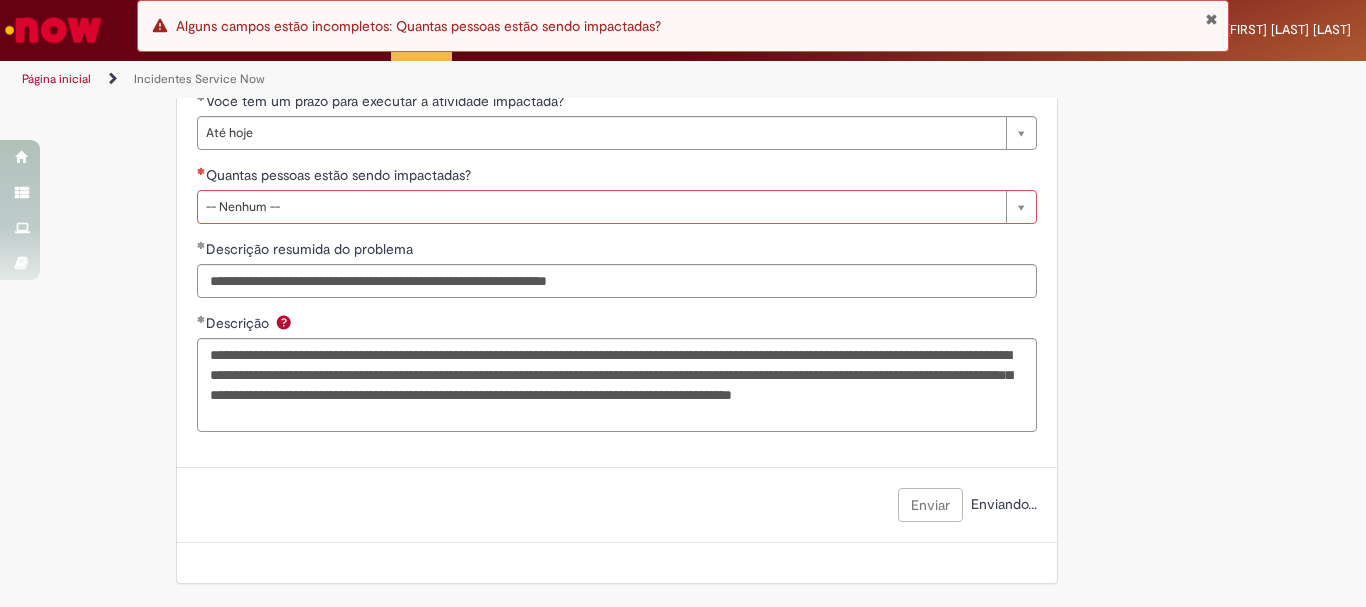 scroll, scrollTop: 1200, scrollLeft: 0, axis: vertical 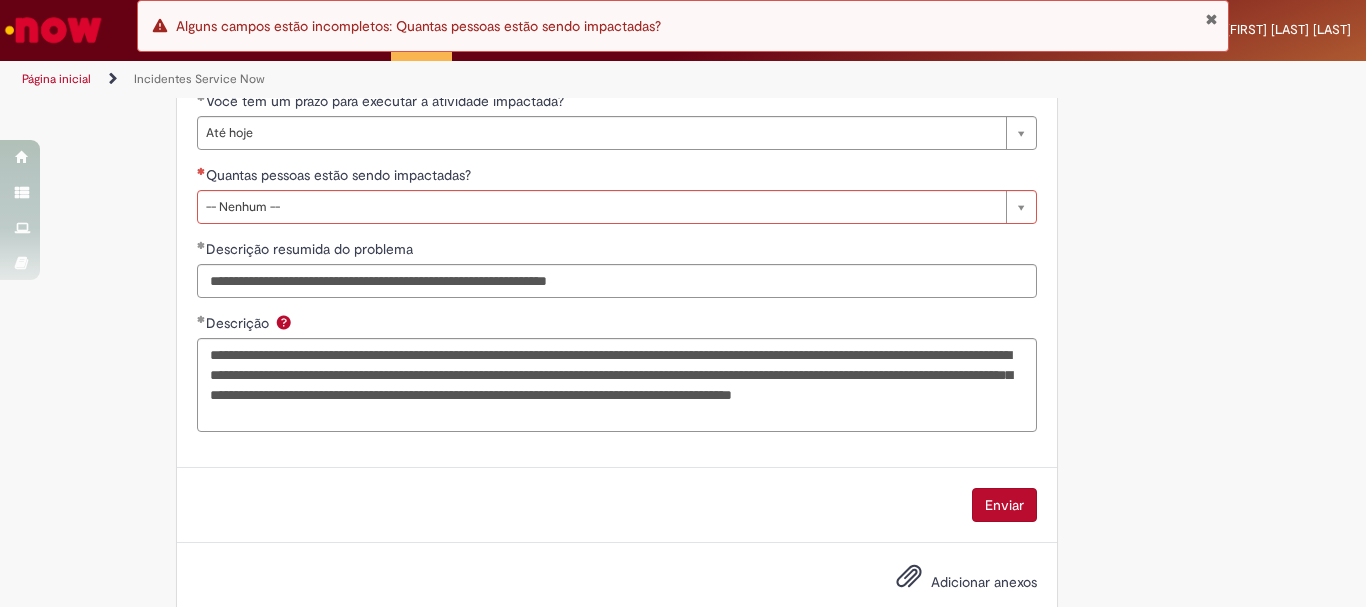 click on "Enviar" at bounding box center [1004, 505] 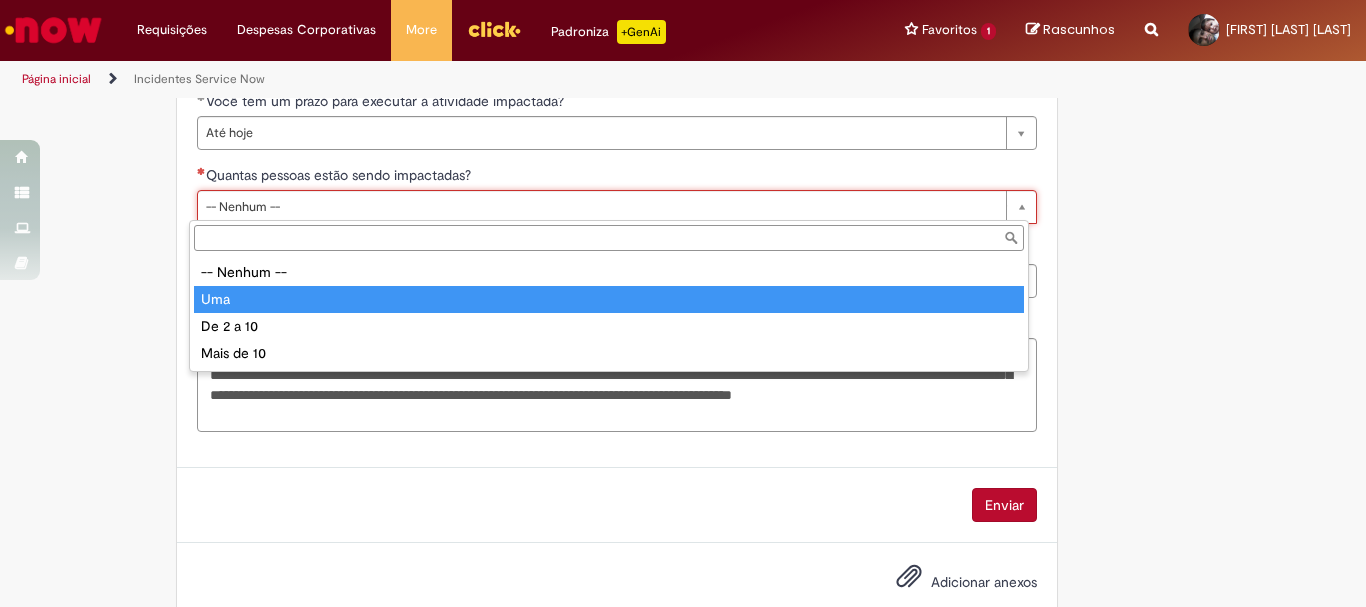 type on "***" 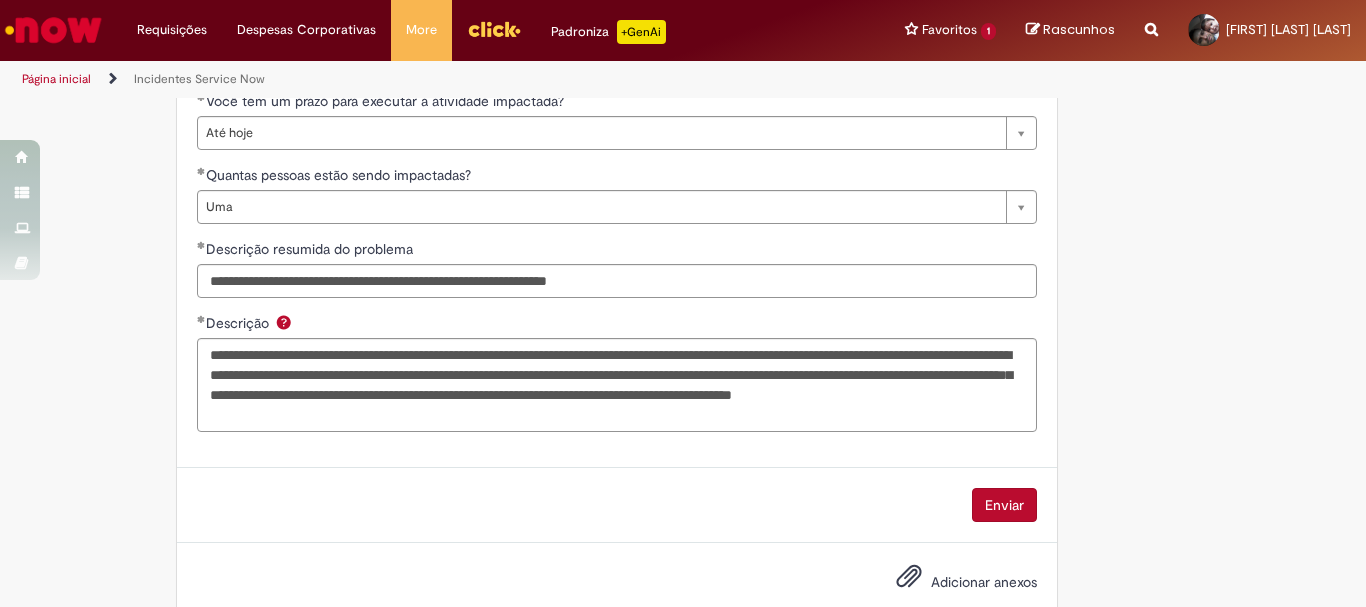 click on "Enviar" at bounding box center [1004, 505] 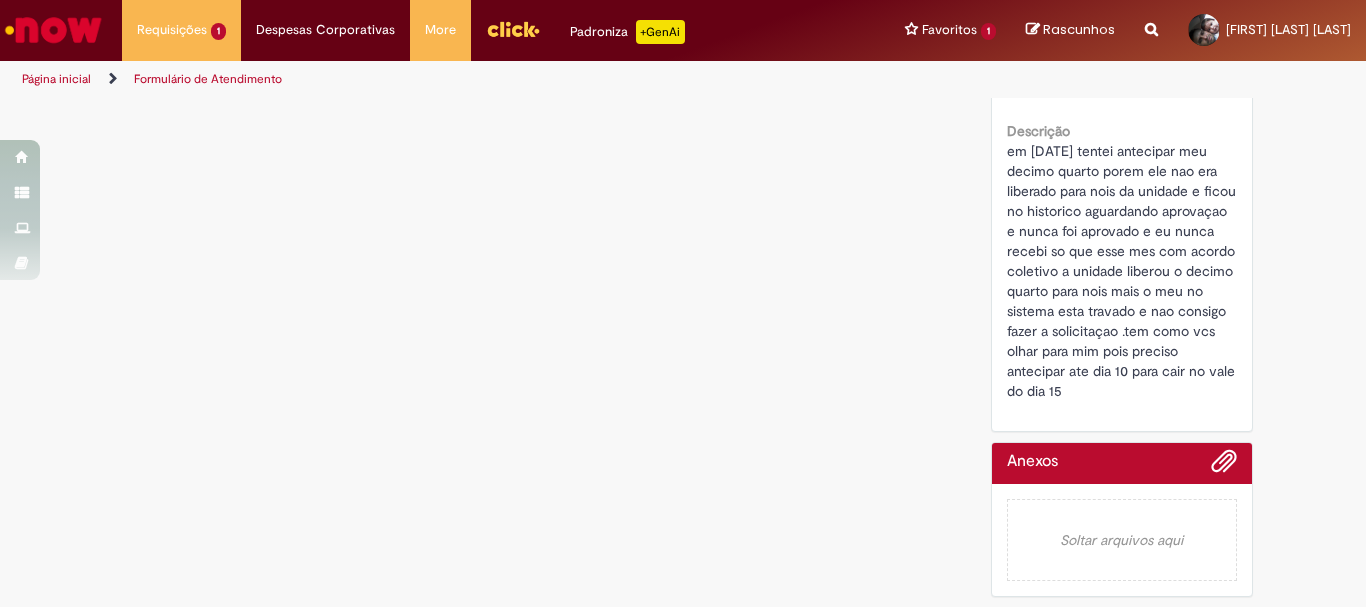 scroll, scrollTop: 871, scrollLeft: 0, axis: vertical 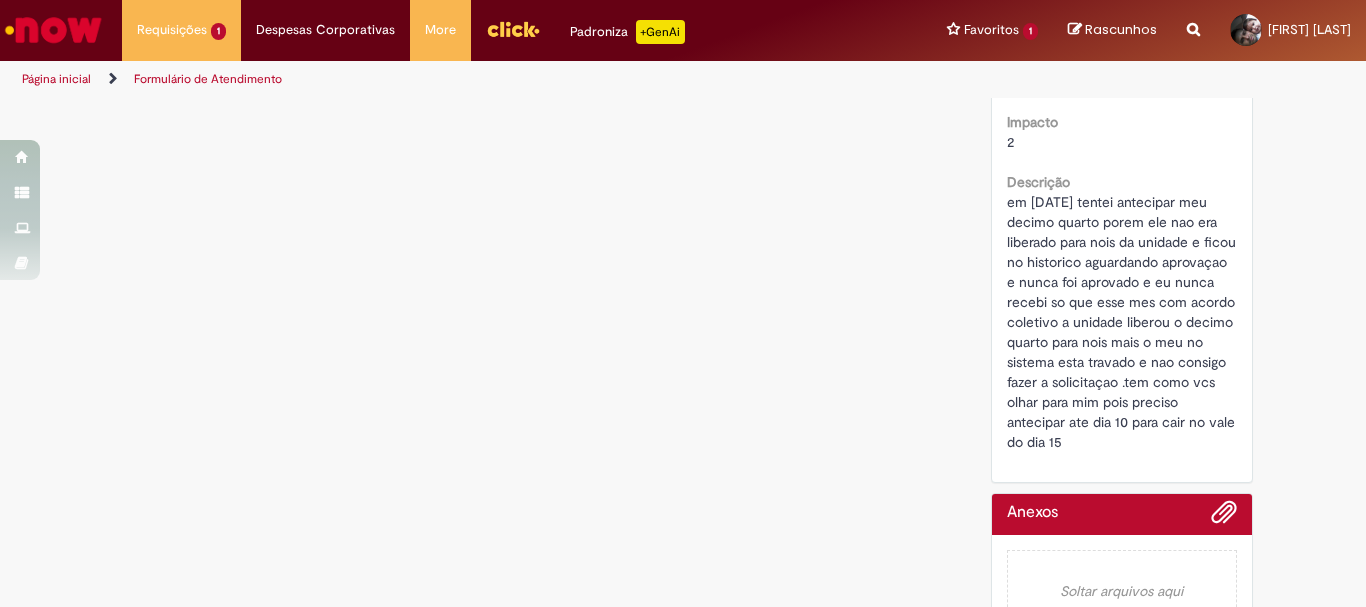 click at bounding box center [1122, 519] 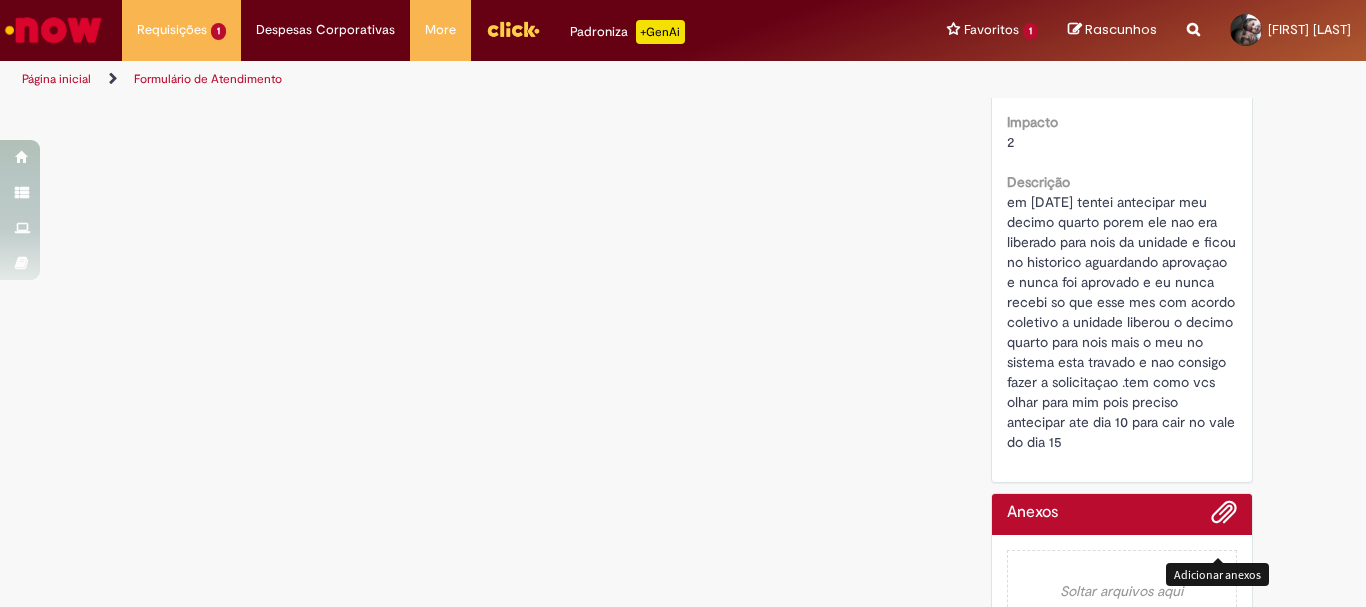 click at bounding box center [1224, 513] 